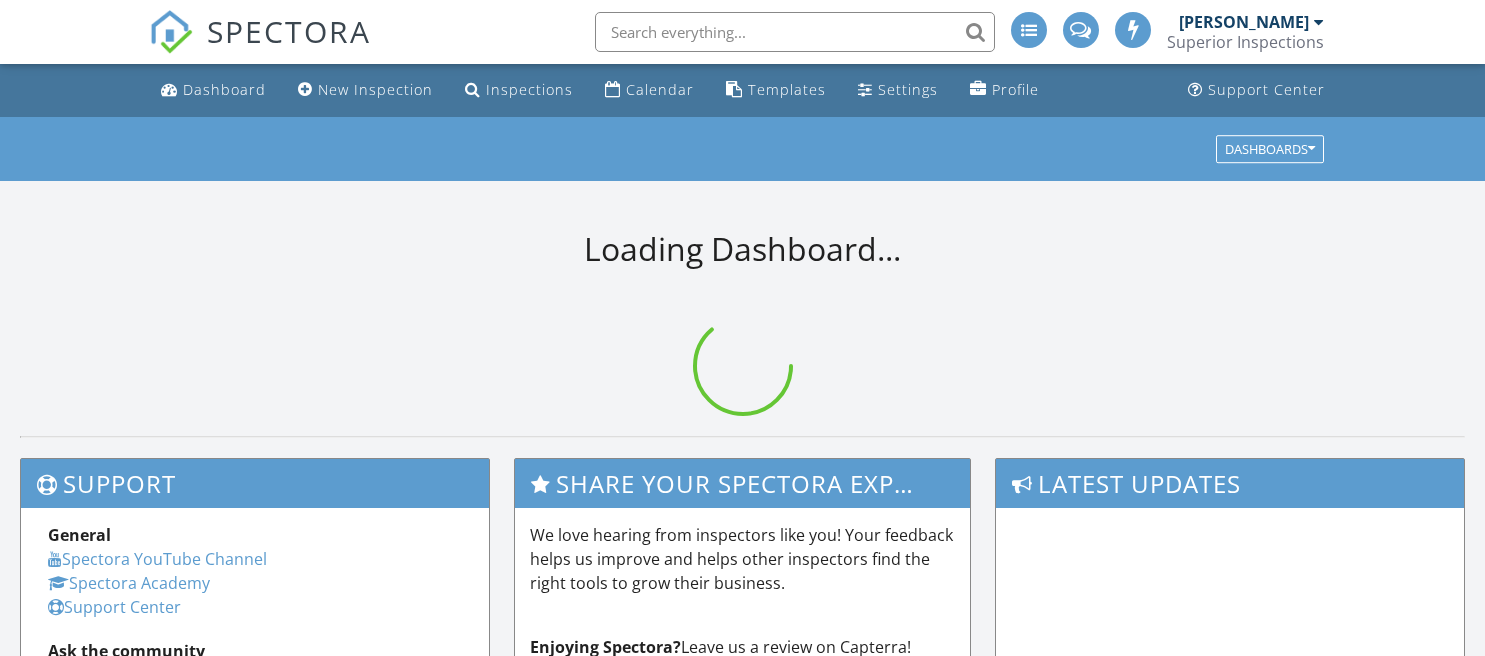 scroll, scrollTop: 0, scrollLeft: 0, axis: both 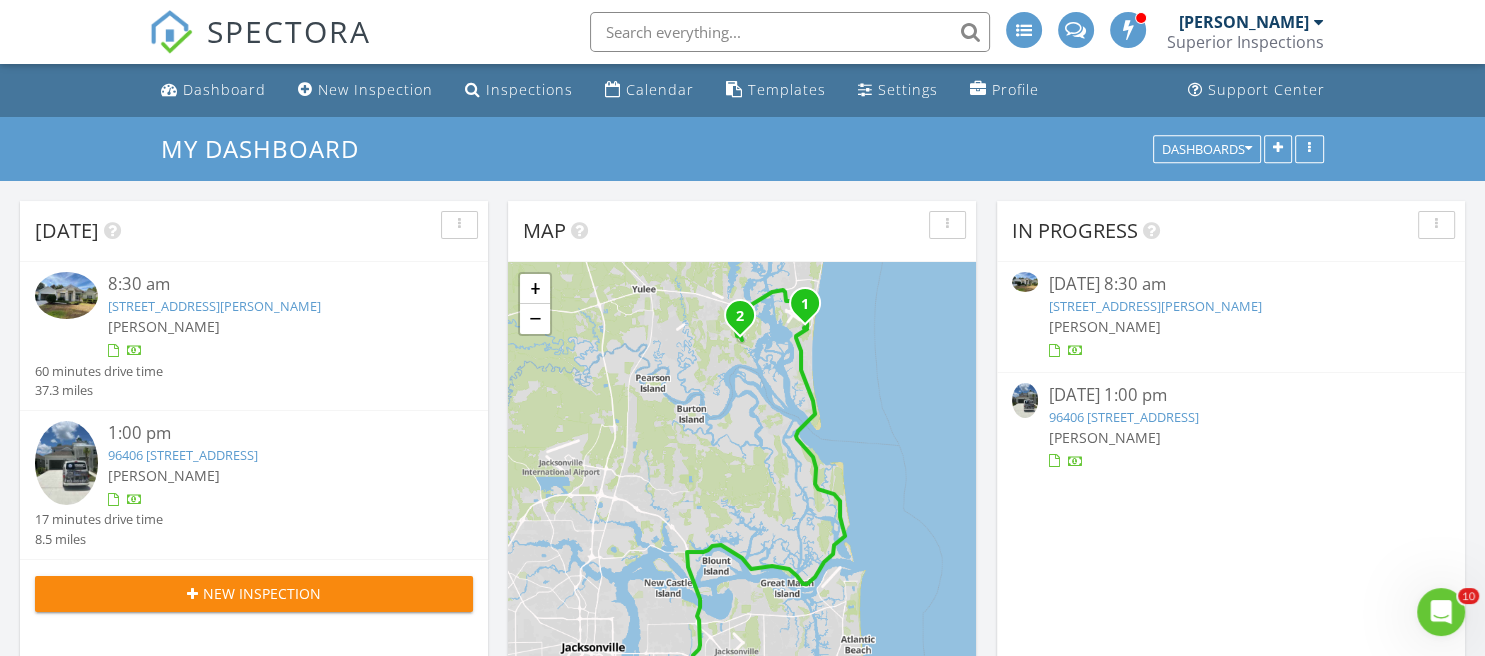 click on "[PERSON_NAME]" at bounding box center (272, 475) 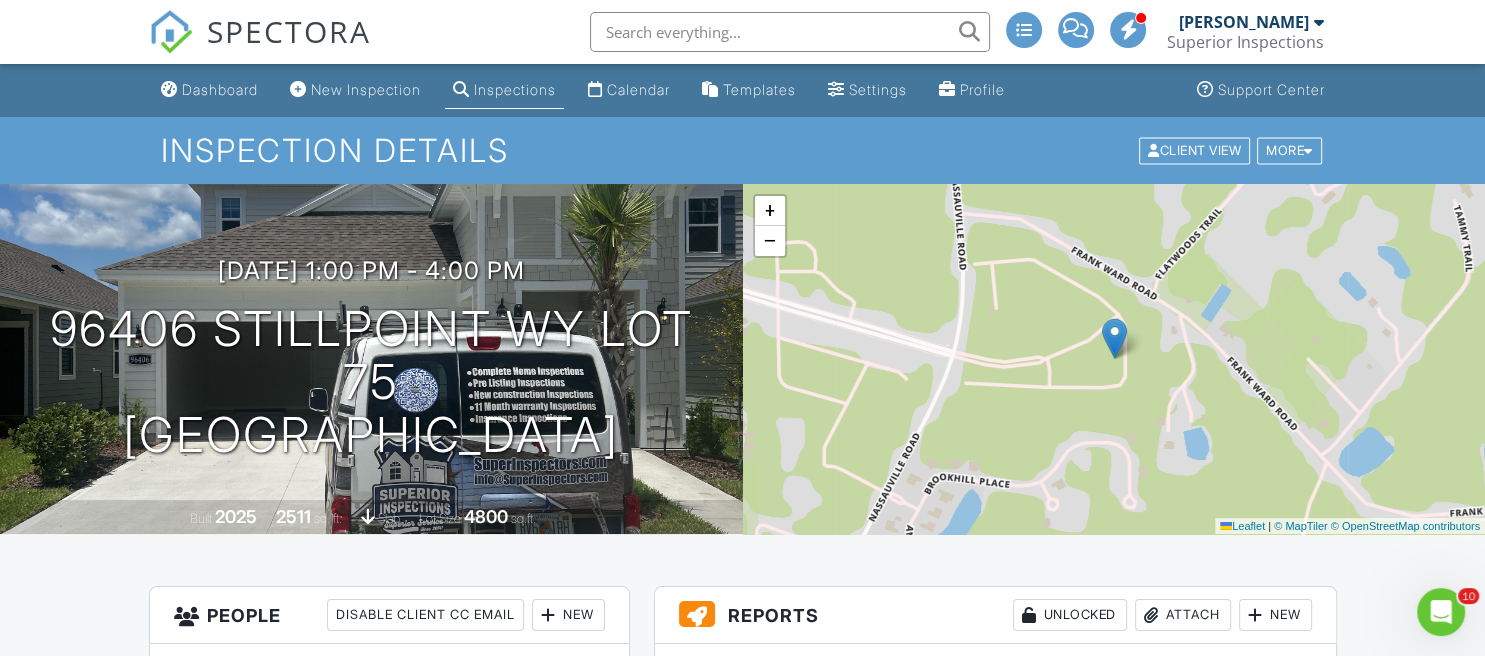 scroll, scrollTop: 0, scrollLeft: 0, axis: both 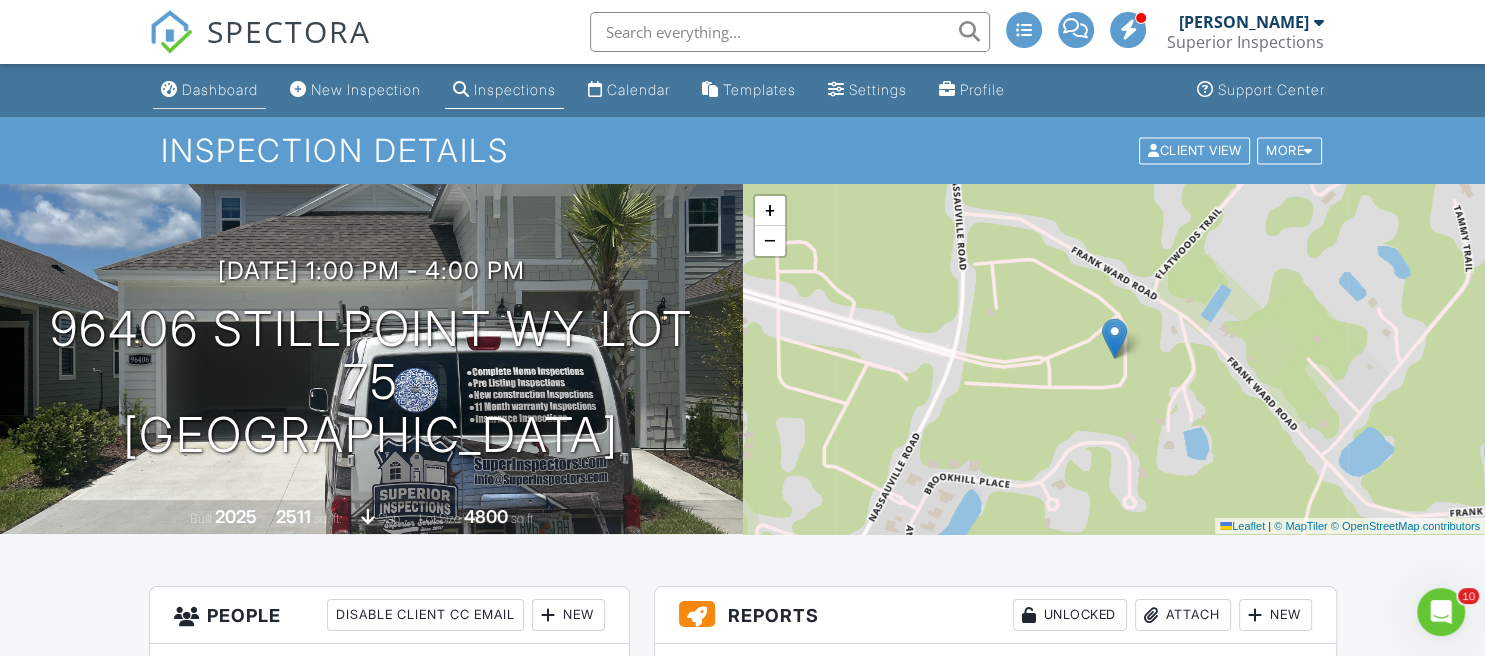 click on "Dashboard" at bounding box center [209, 90] 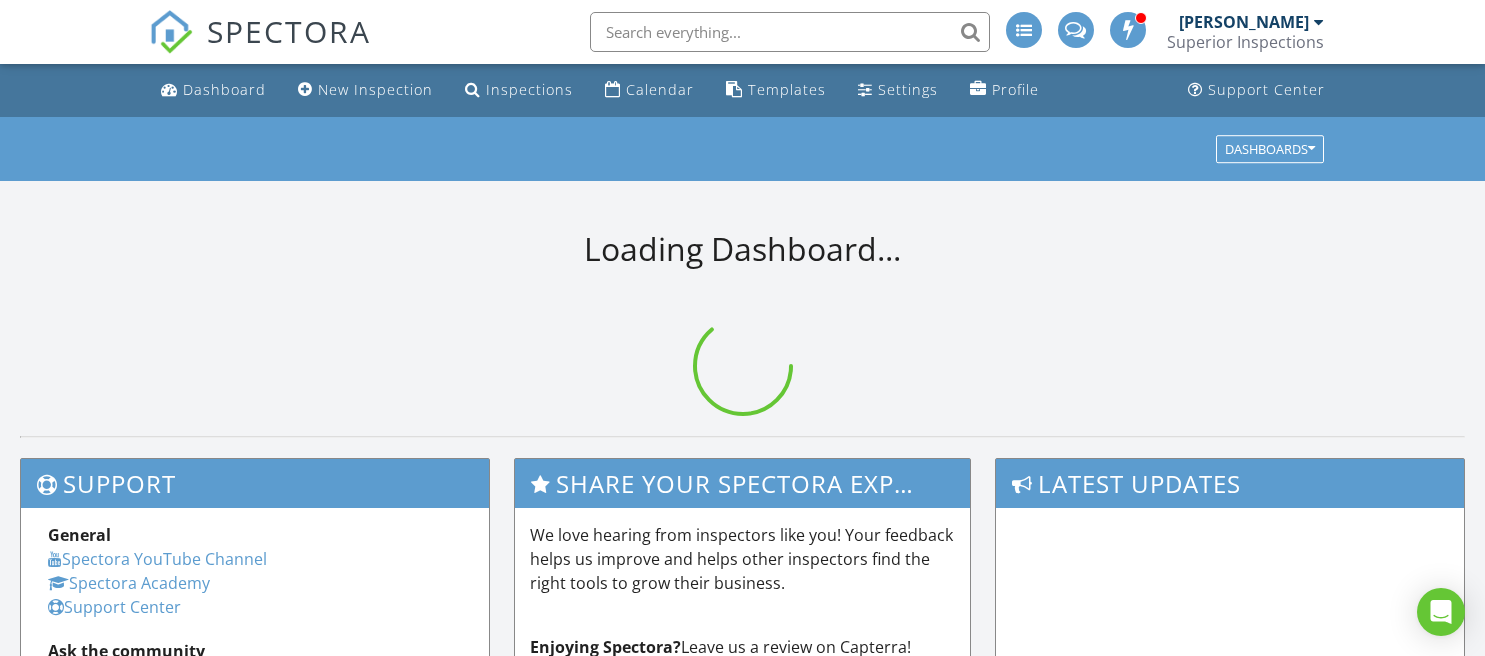 scroll, scrollTop: 0, scrollLeft: 0, axis: both 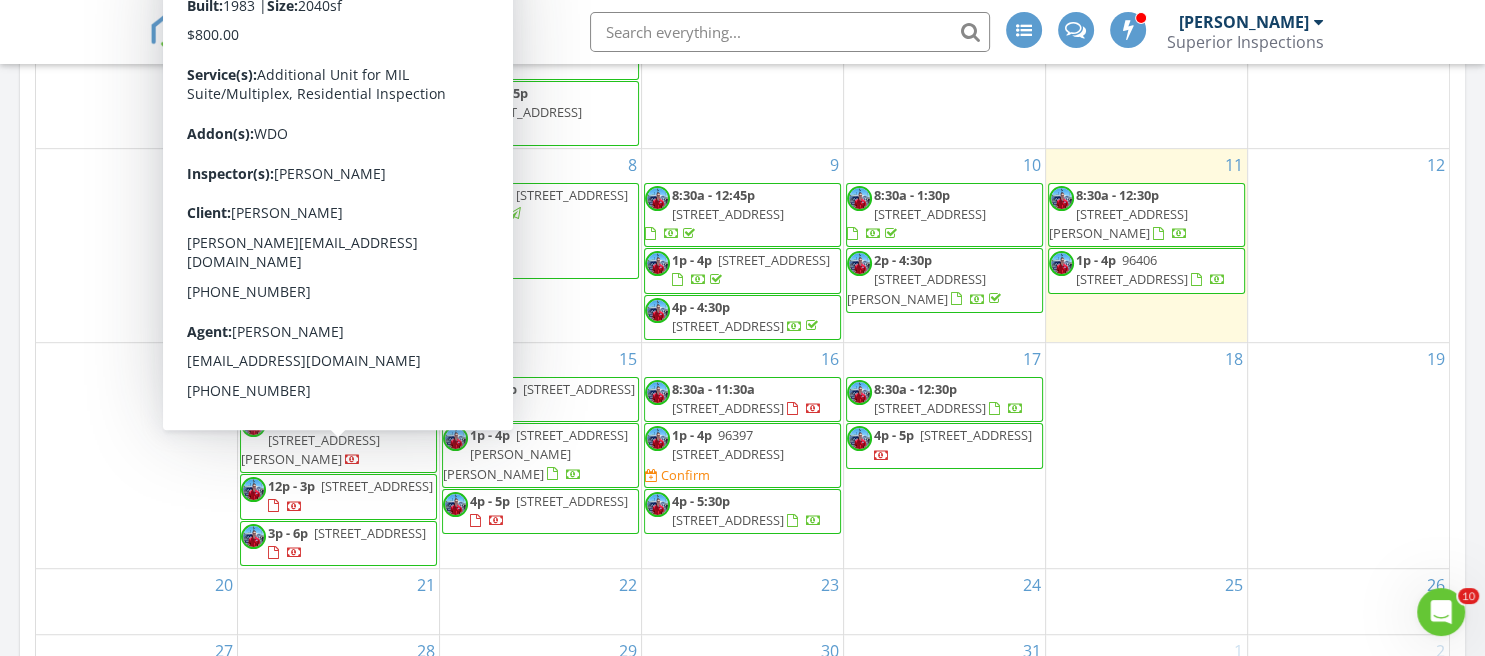 click on "12p - 3p" at bounding box center [291, 486] 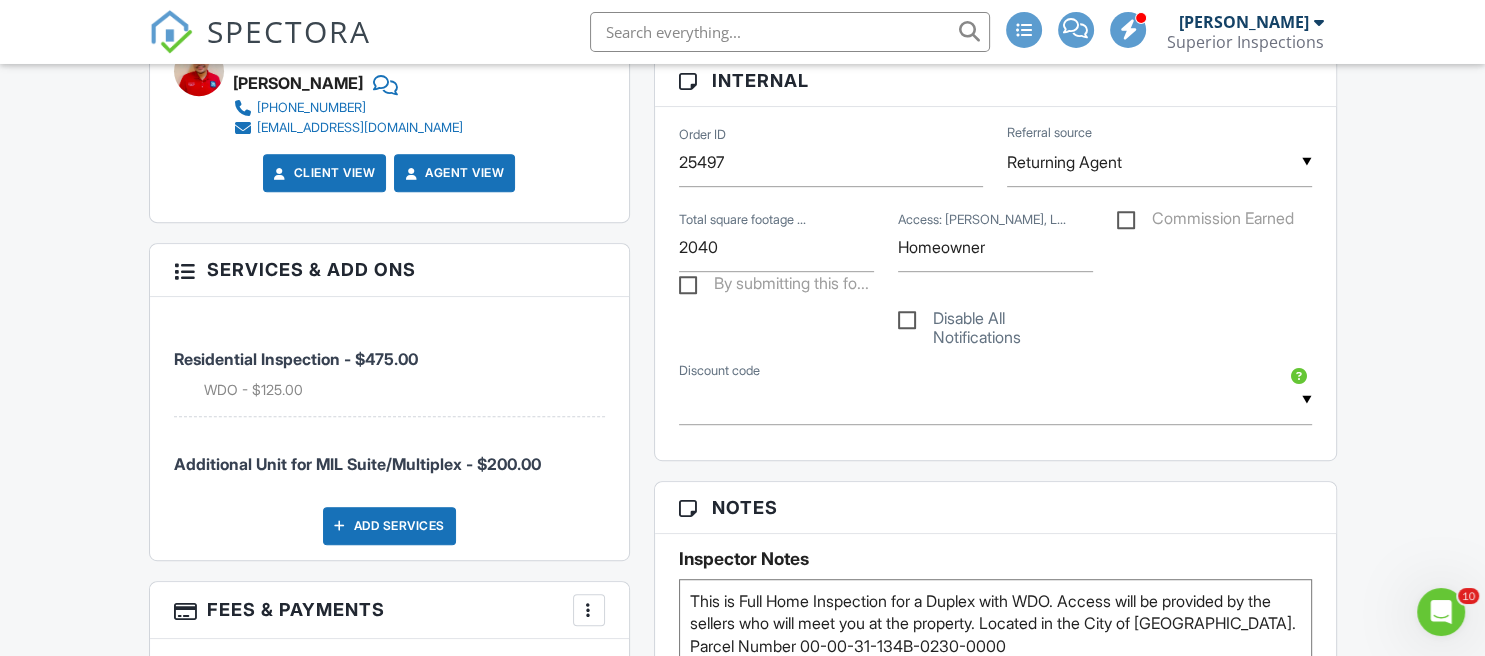 scroll, scrollTop: 1010, scrollLeft: 0, axis: vertical 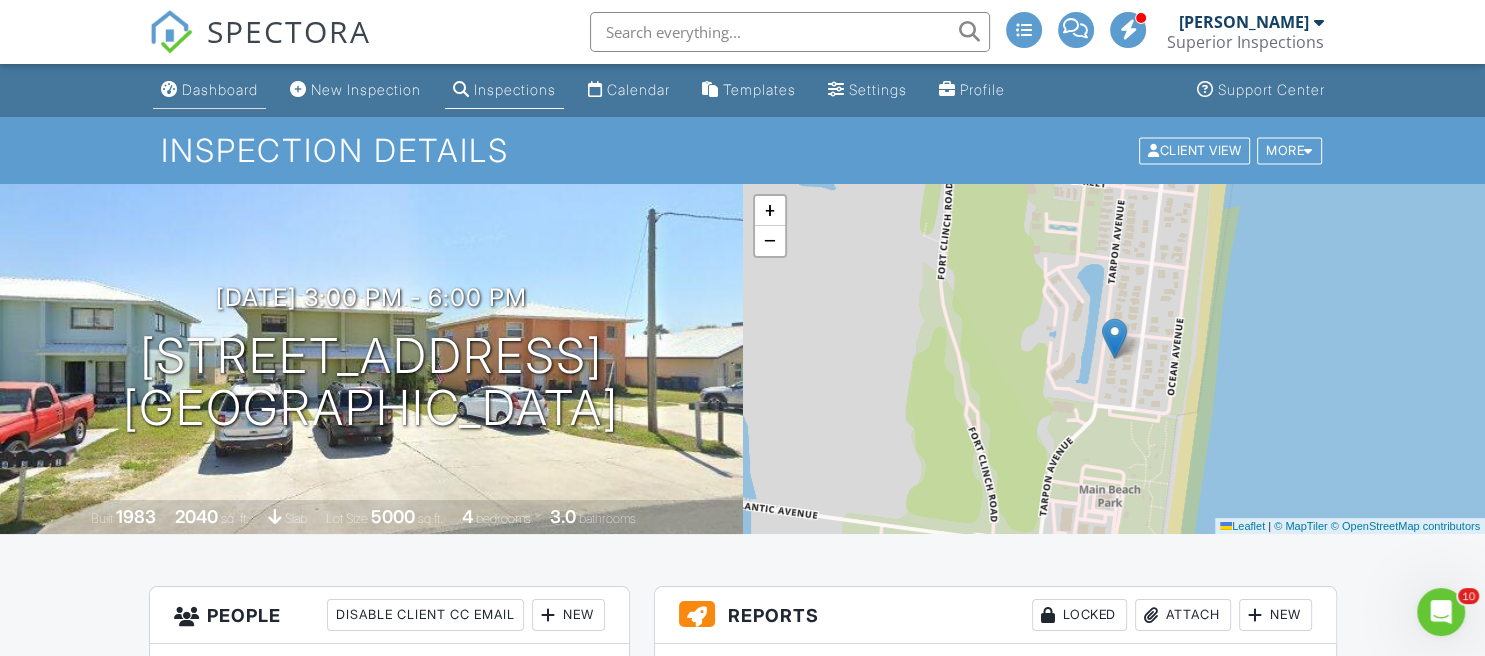 click on "Dashboard" at bounding box center [220, 89] 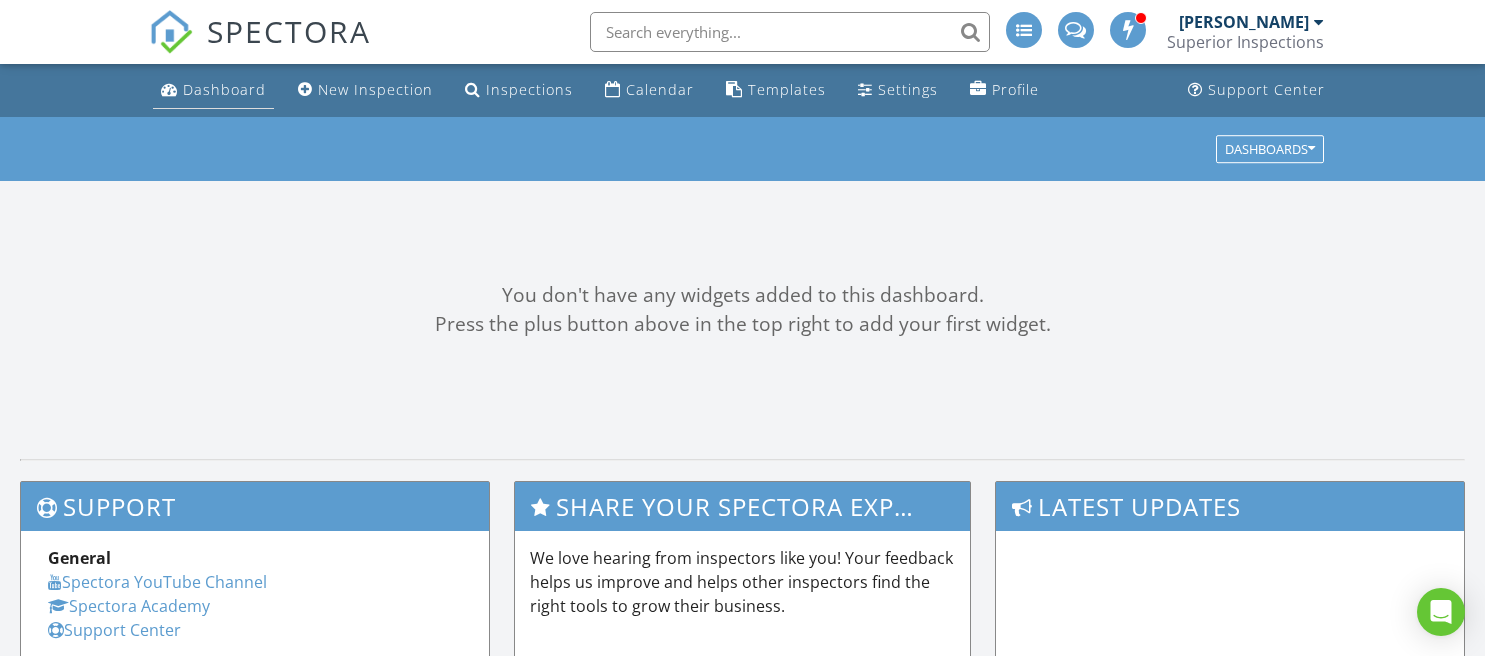 scroll, scrollTop: 0, scrollLeft: 0, axis: both 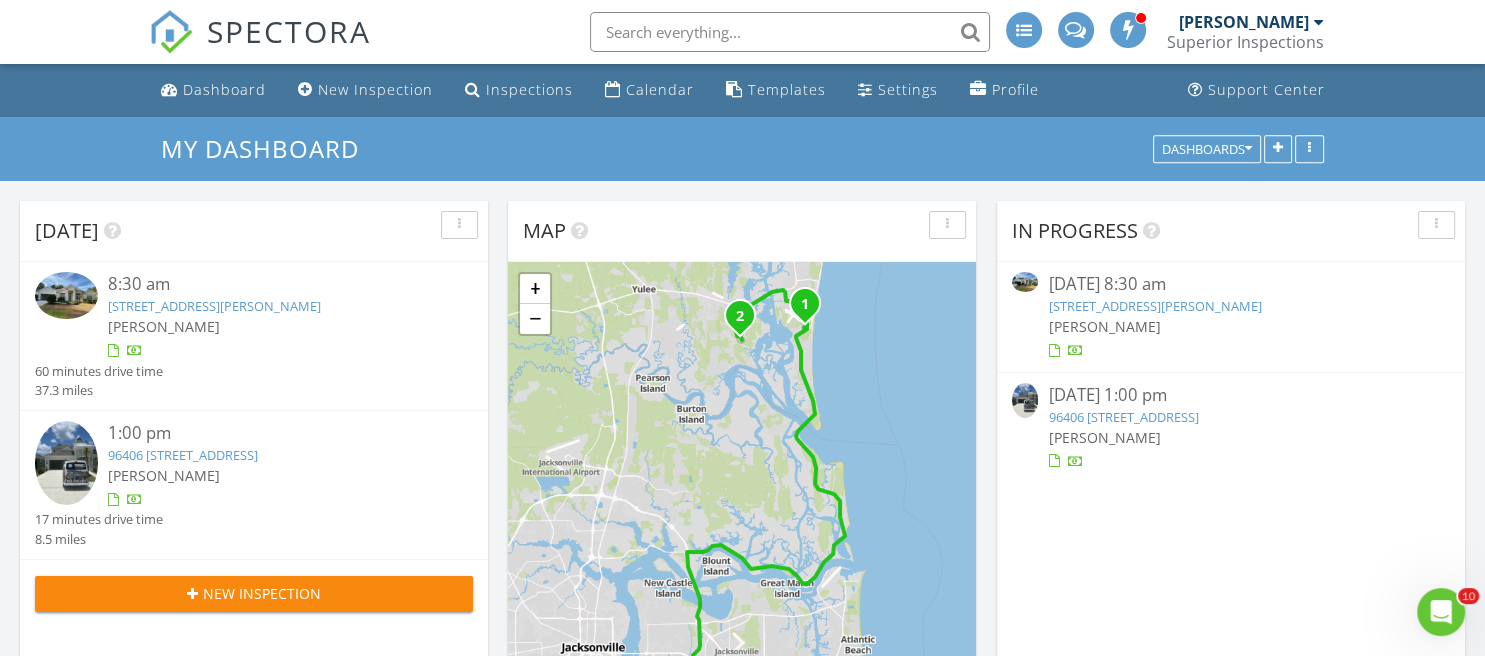 click on "96406 [STREET_ADDRESS]" at bounding box center (183, 455) 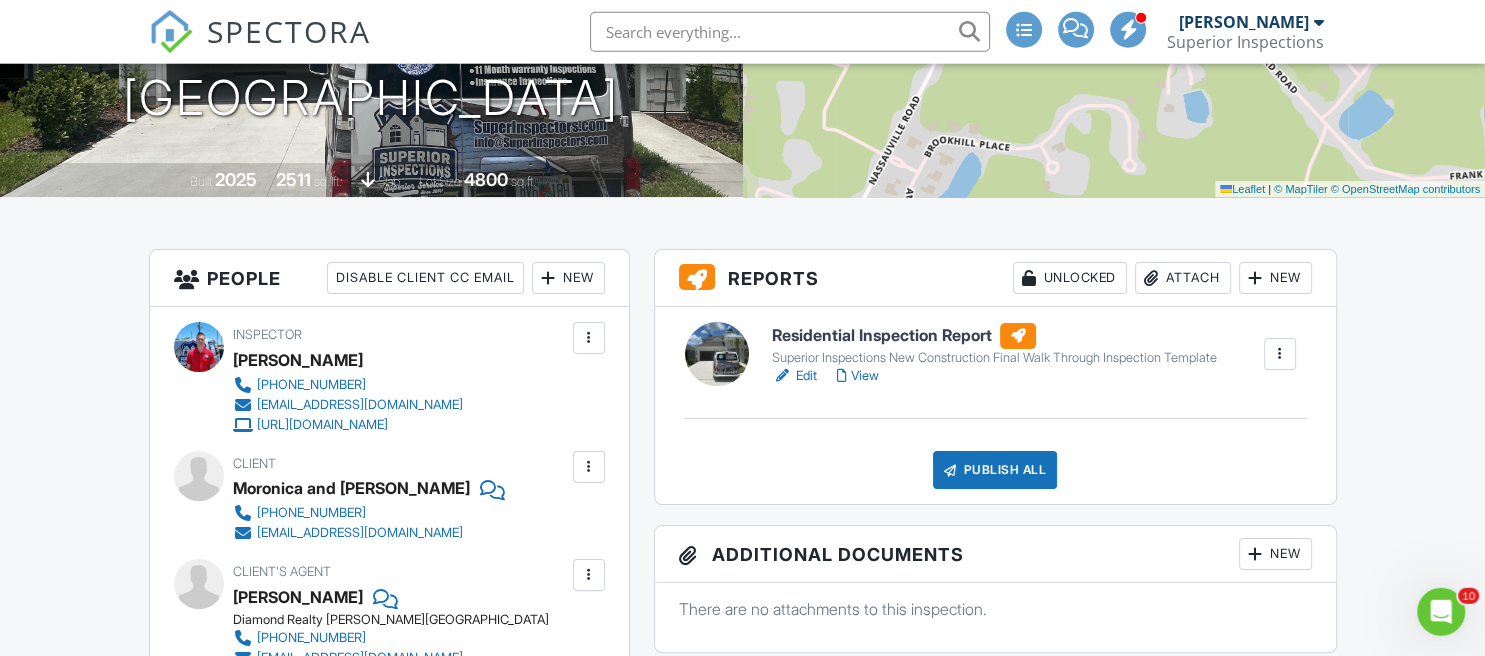 scroll, scrollTop: 422, scrollLeft: 0, axis: vertical 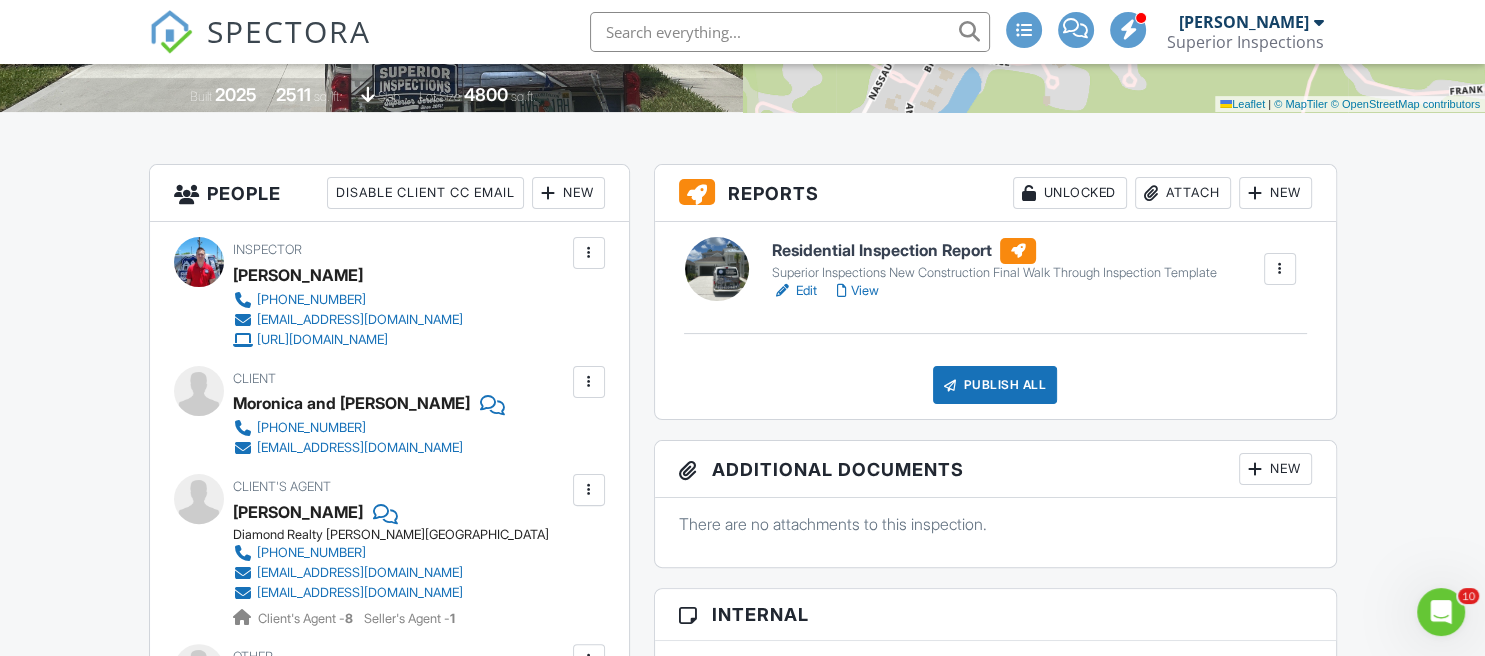 click on "View" at bounding box center (858, 291) 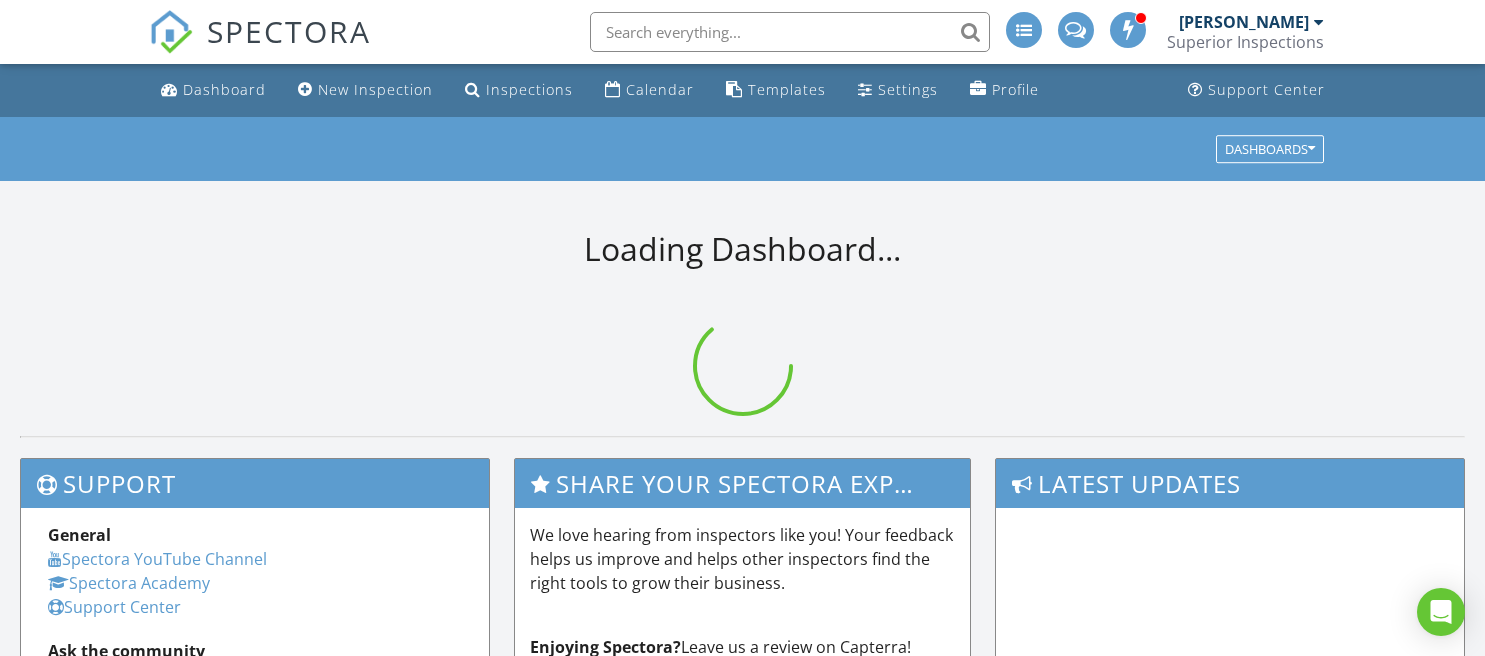 scroll, scrollTop: 0, scrollLeft: 0, axis: both 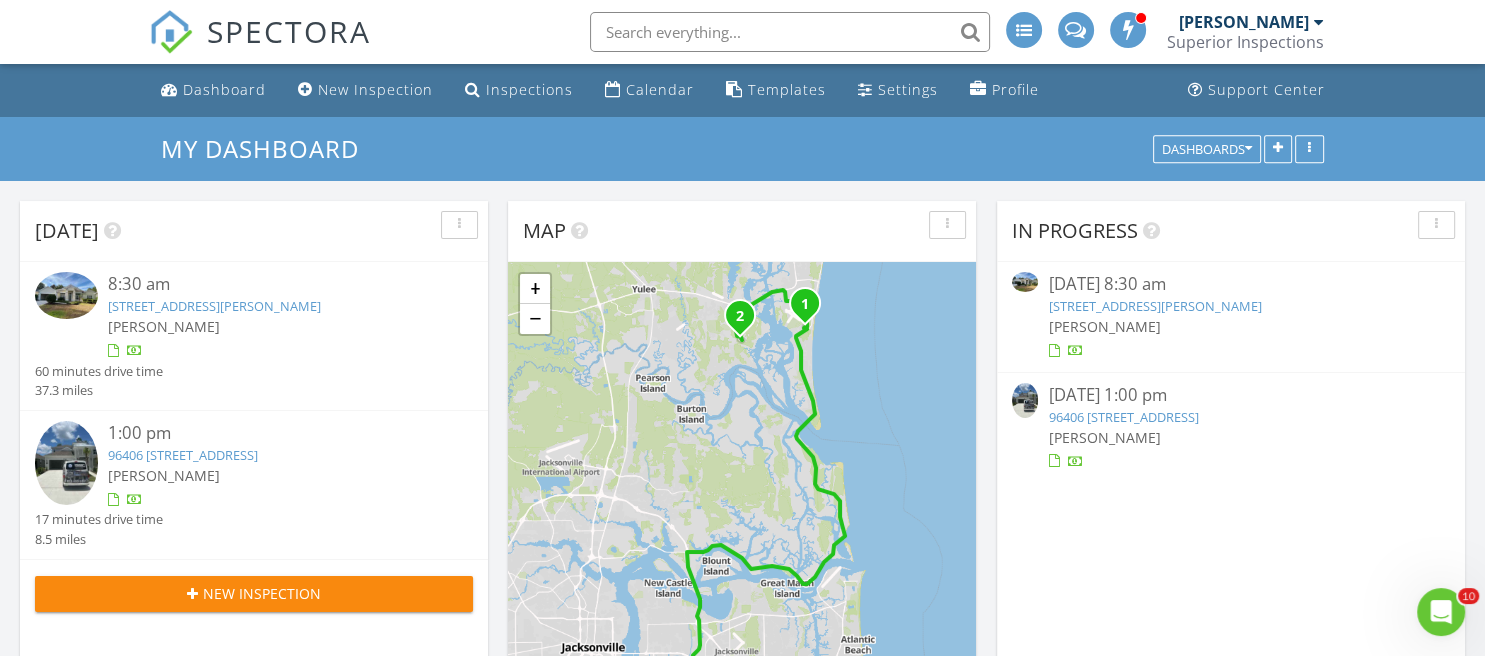 click on "95121 Woodberry Ln, Fernandina Beach, FL 32034" at bounding box center [214, 306] 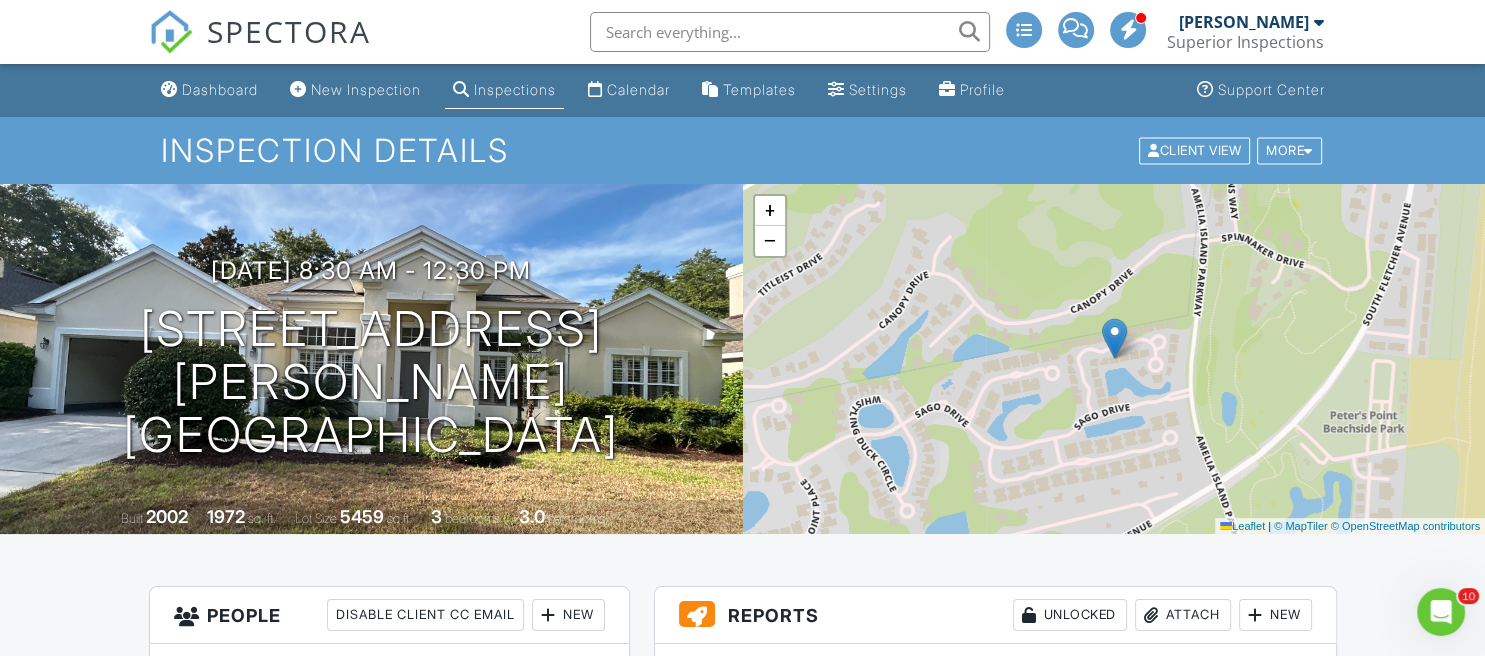 scroll, scrollTop: 0, scrollLeft: 0, axis: both 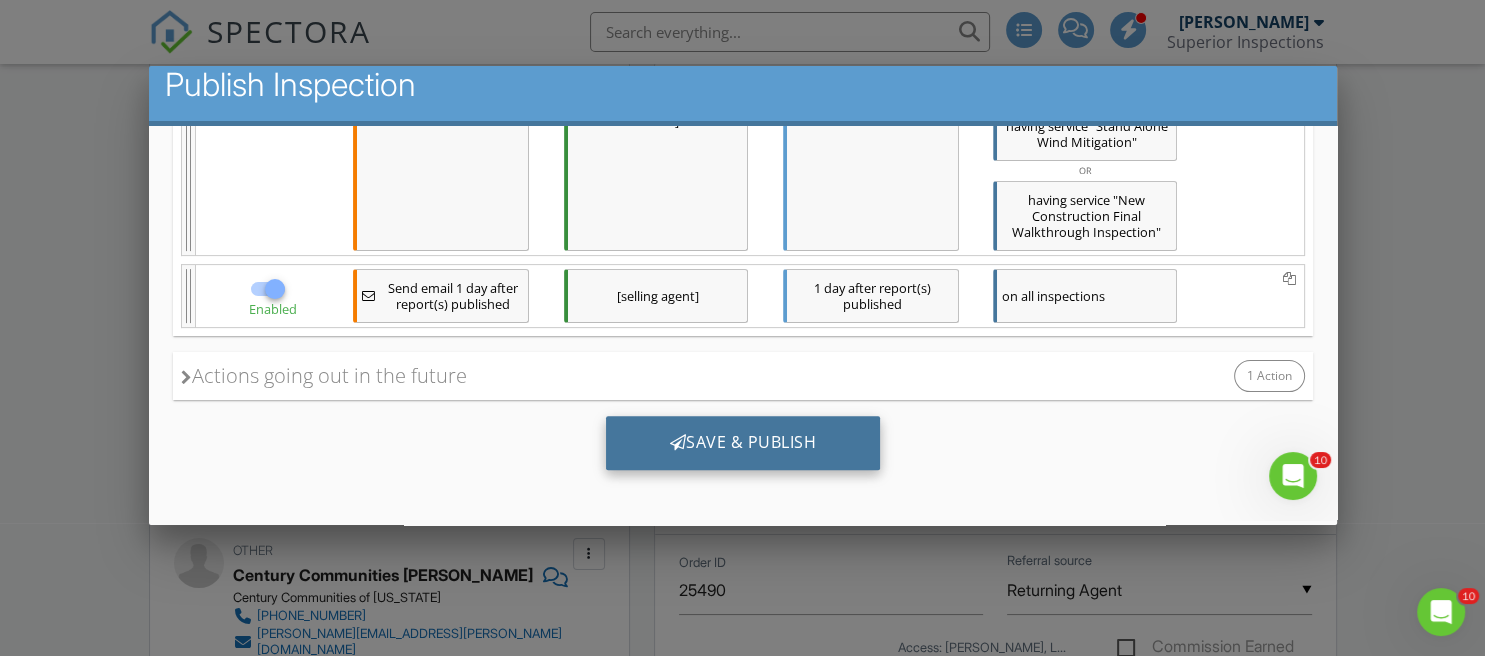 click at bounding box center [677, 441] 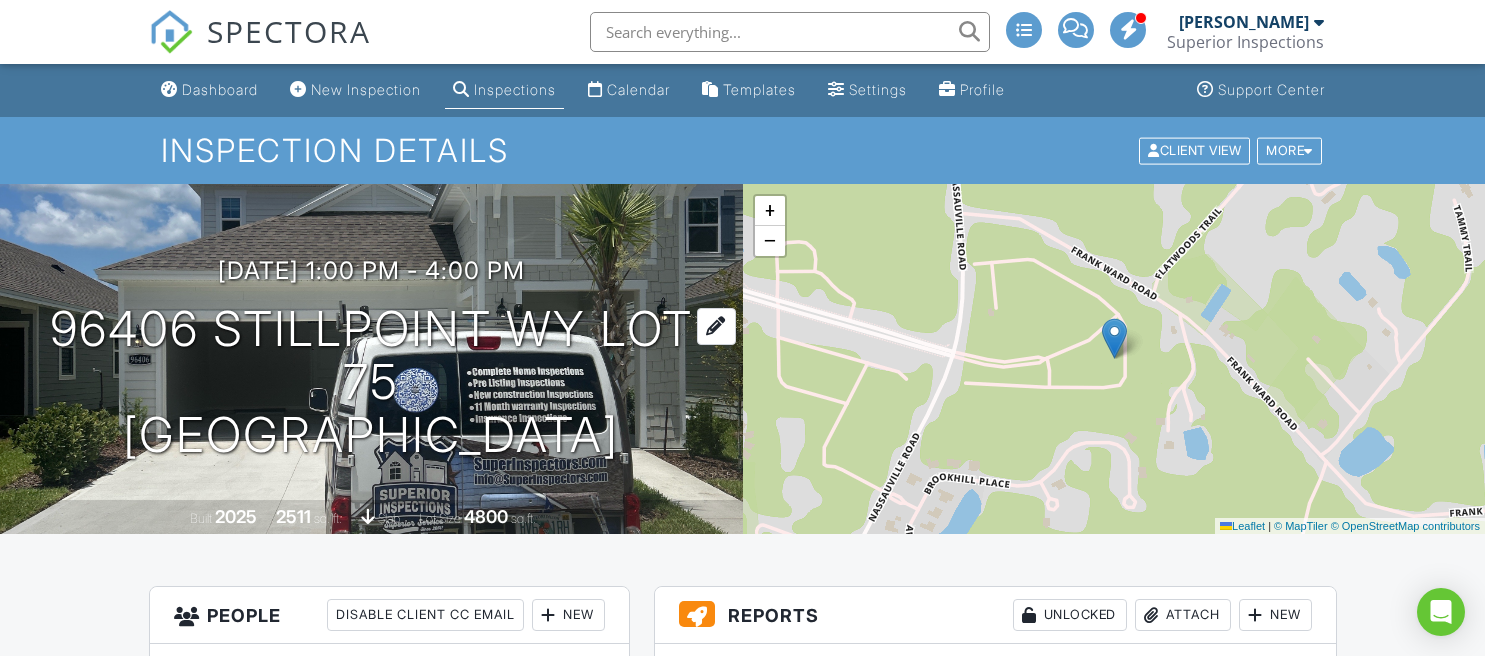 scroll, scrollTop: 0, scrollLeft: 0, axis: both 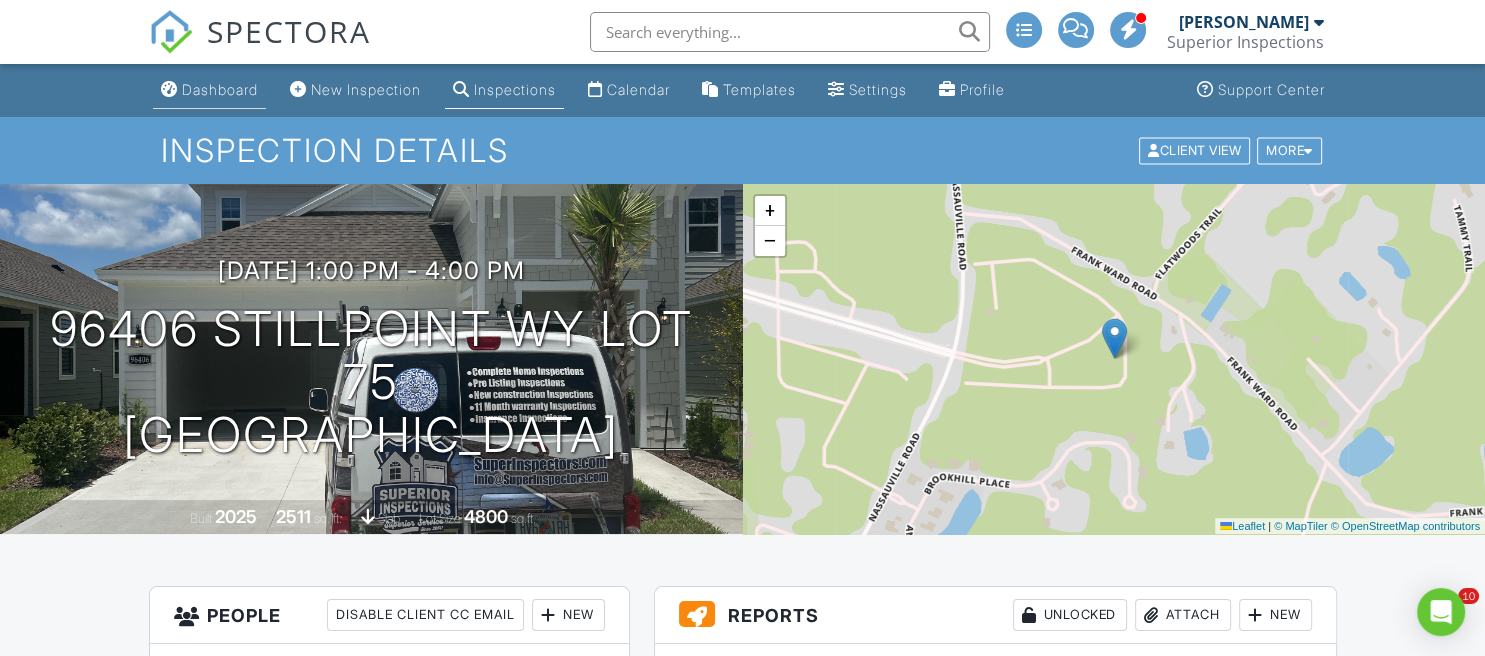 click on "Dashboard" at bounding box center [220, 89] 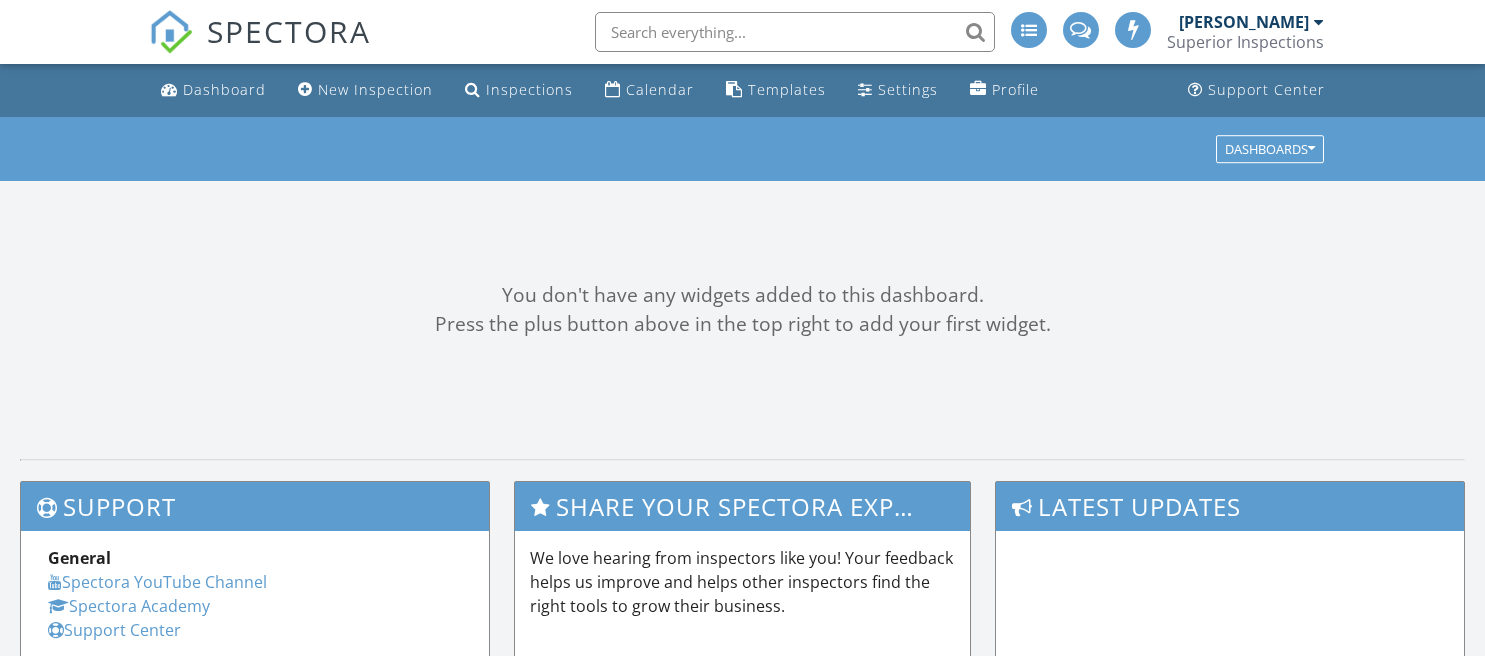 scroll, scrollTop: 0, scrollLeft: 0, axis: both 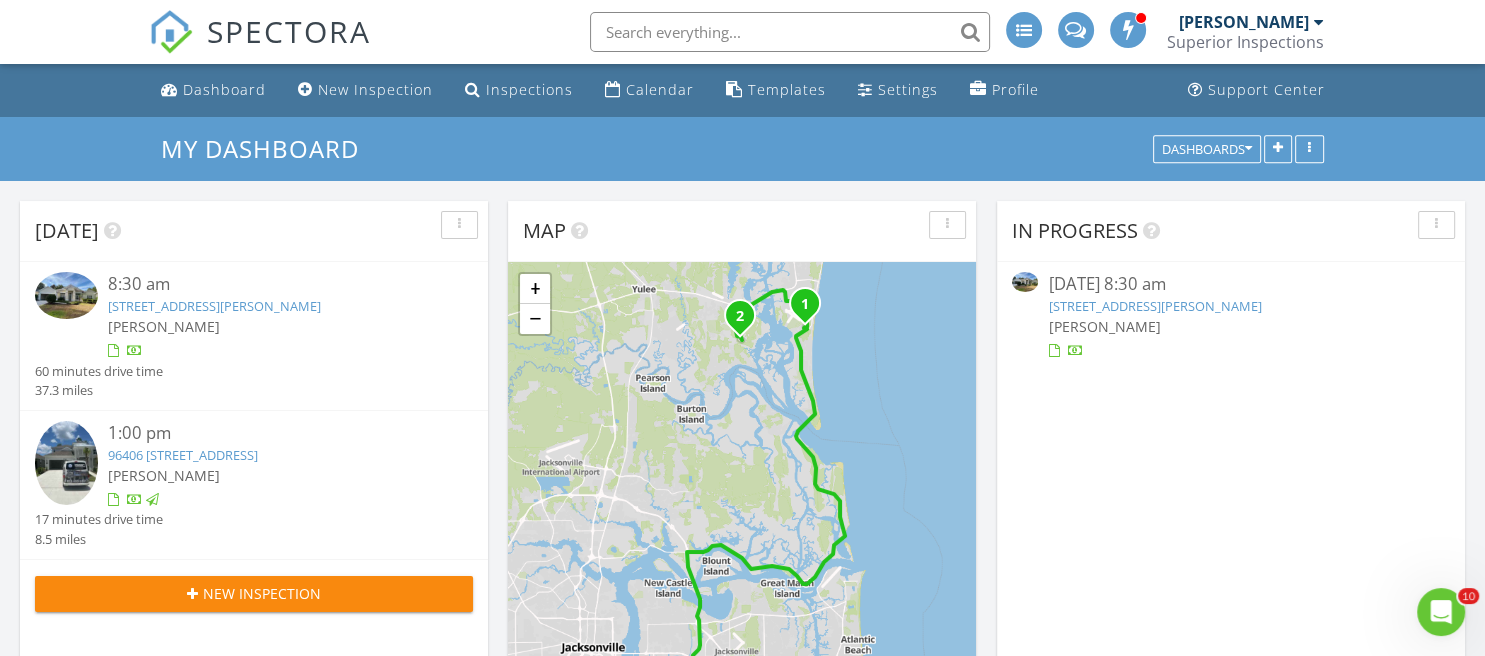 click on "95121 Woodberry Ln, Fernandina Beach, FL 32034" at bounding box center (214, 306) 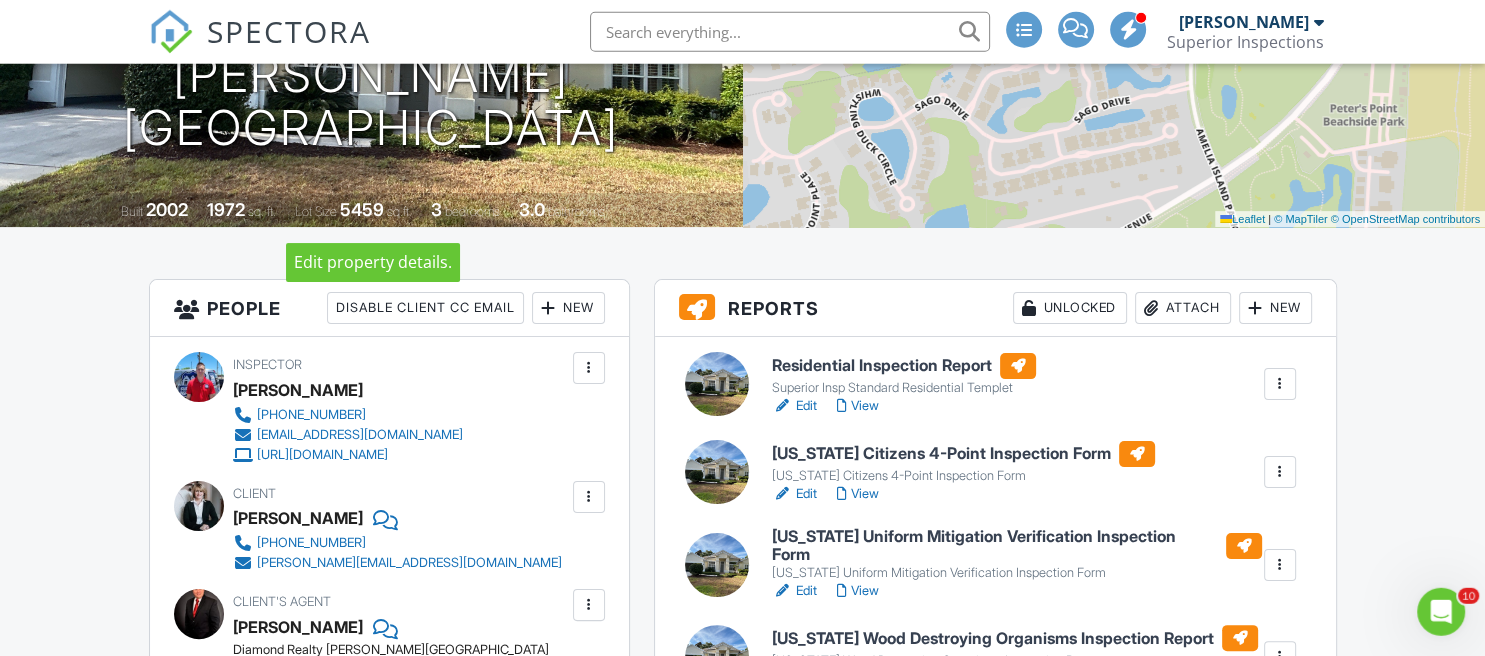 scroll, scrollTop: 316, scrollLeft: 0, axis: vertical 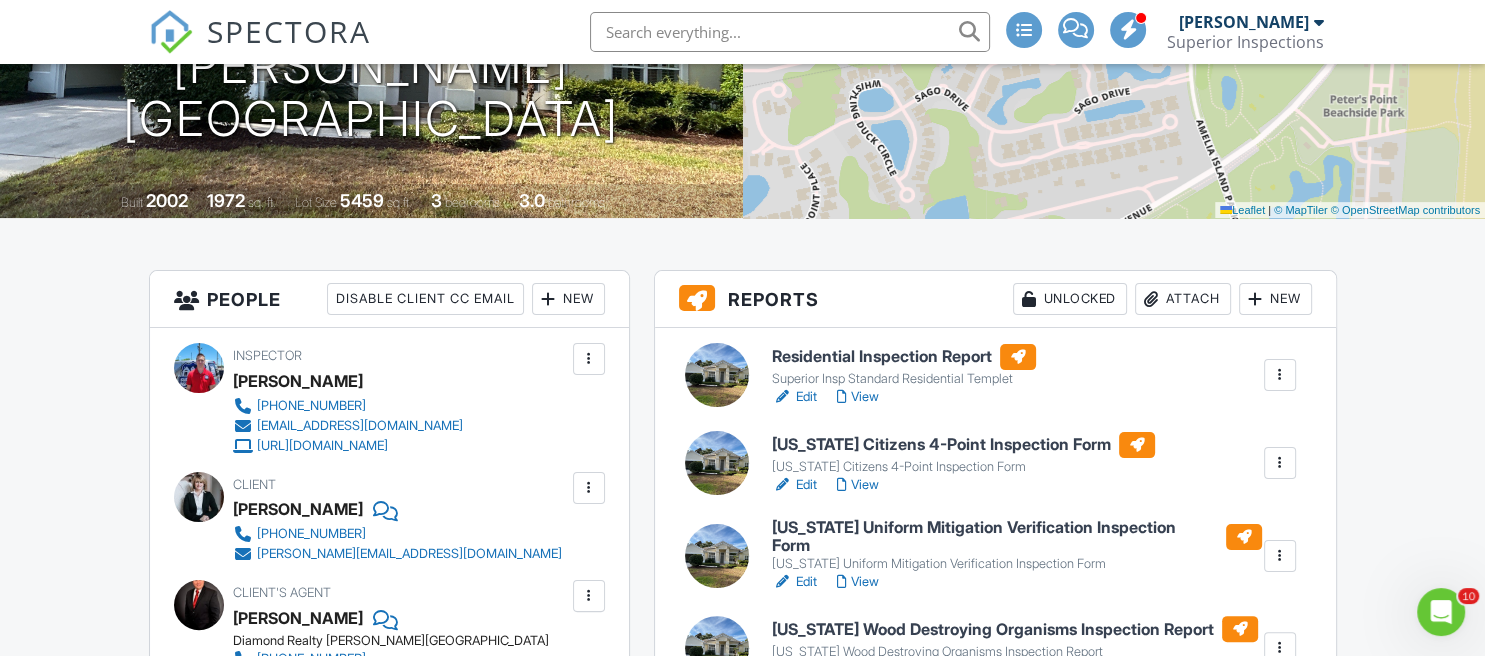click on "View" at bounding box center (858, 397) 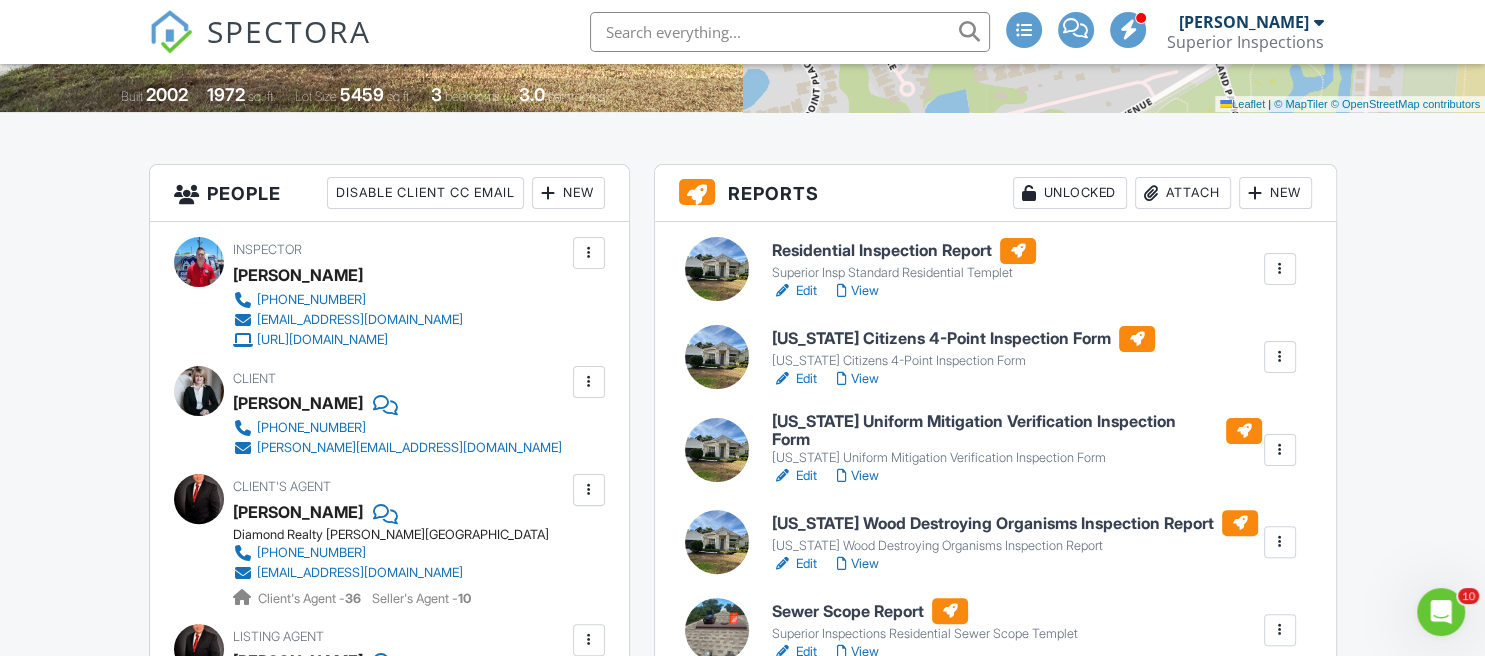 scroll, scrollTop: 0, scrollLeft: 0, axis: both 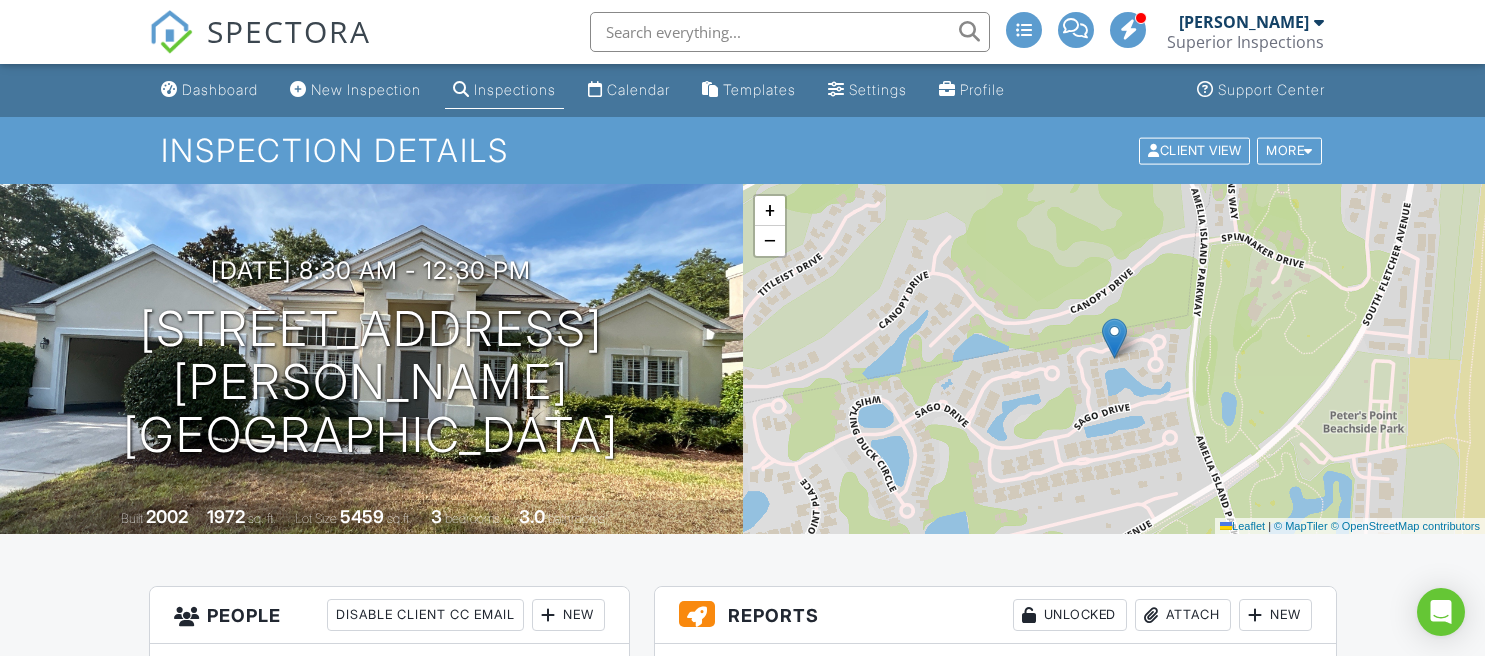 click on "View" at bounding box center [858, 986] 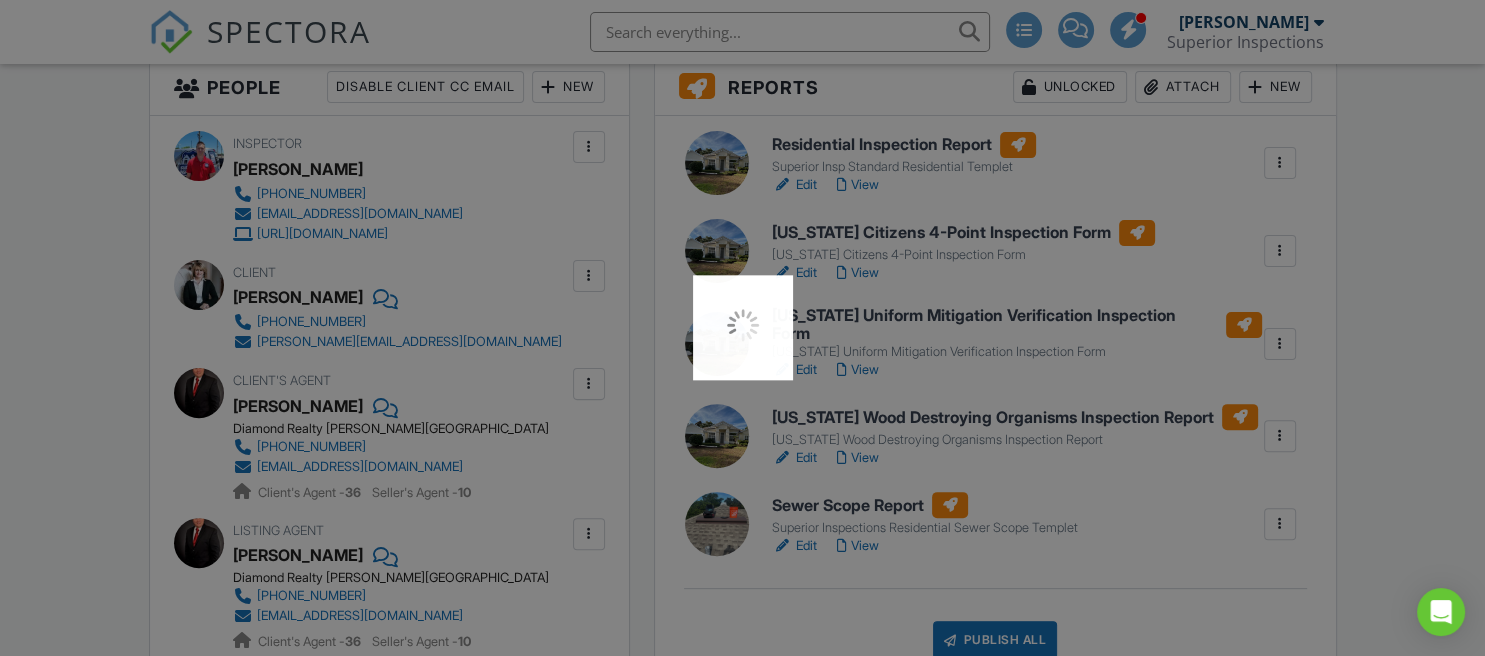 scroll, scrollTop: 528, scrollLeft: 0, axis: vertical 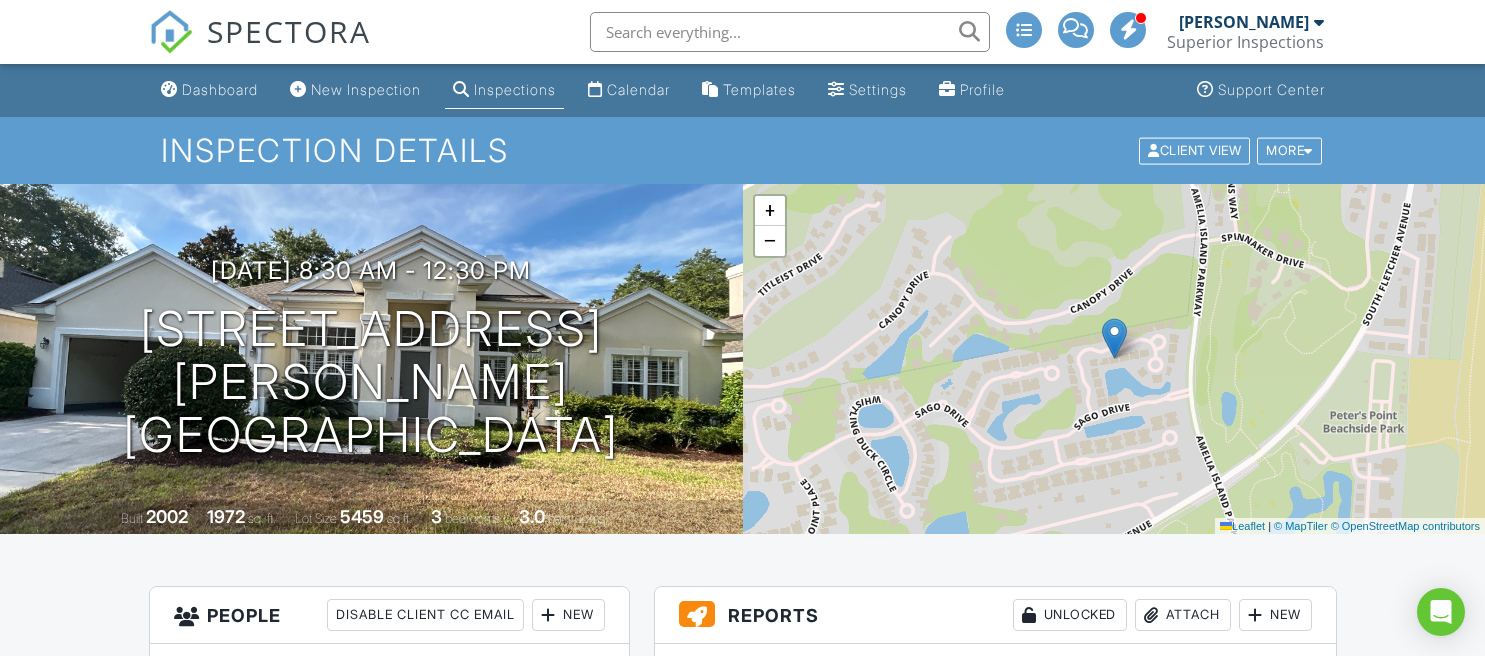 click on "Edit" at bounding box center [794, 1074] 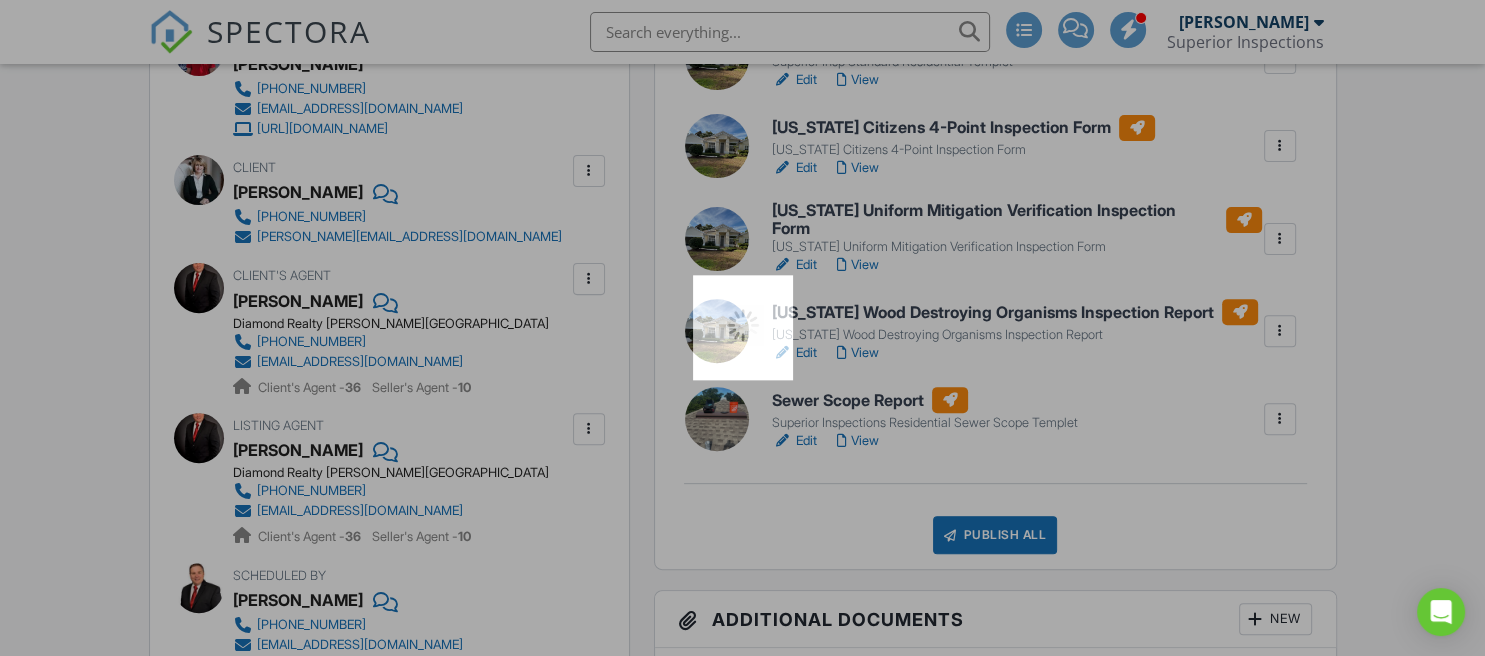 scroll, scrollTop: 634, scrollLeft: 0, axis: vertical 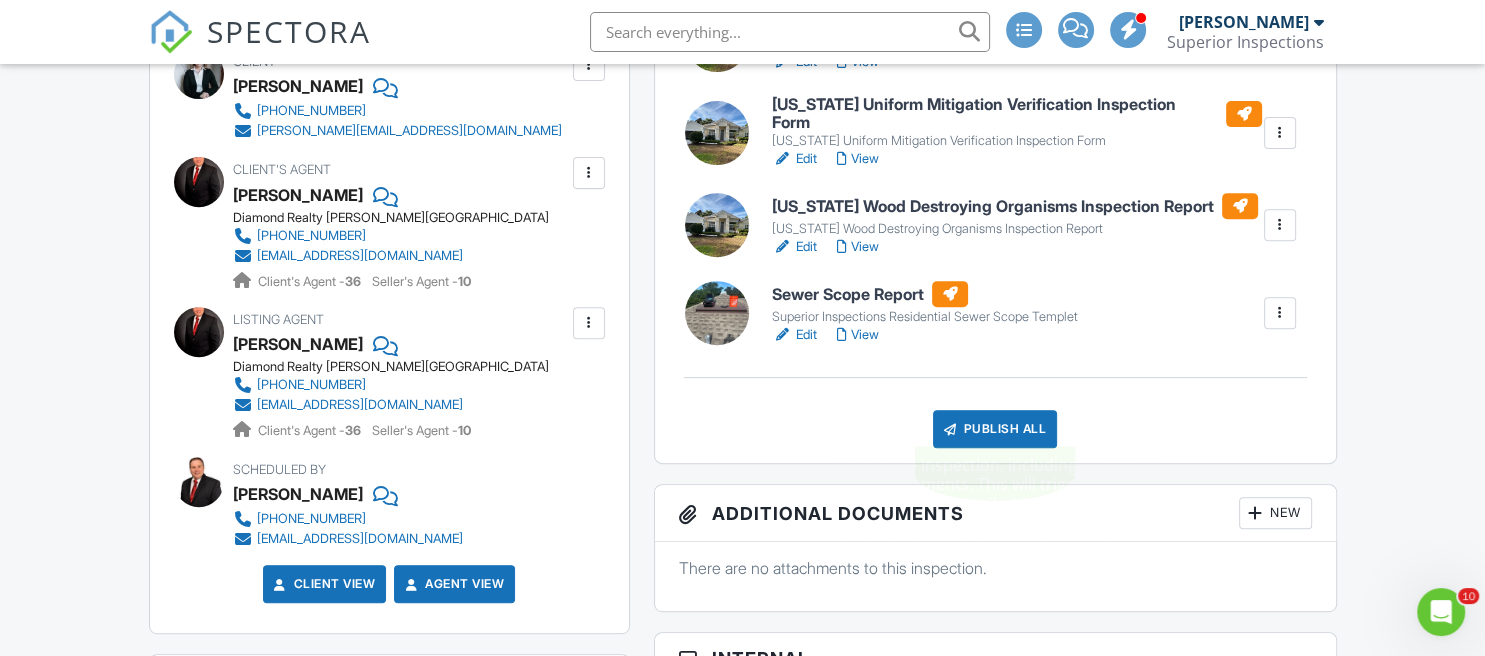 click on "Publish All" at bounding box center [995, 429] 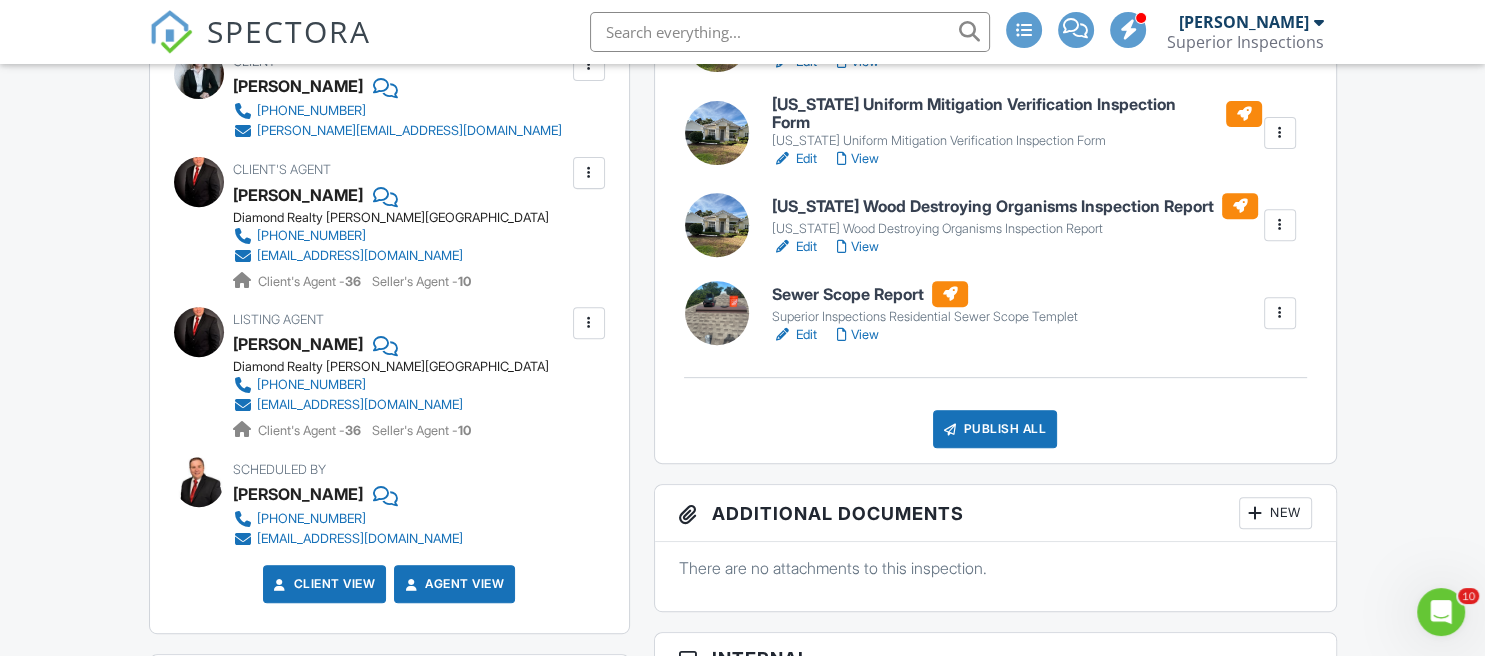 scroll, scrollTop: 422, scrollLeft: 0, axis: vertical 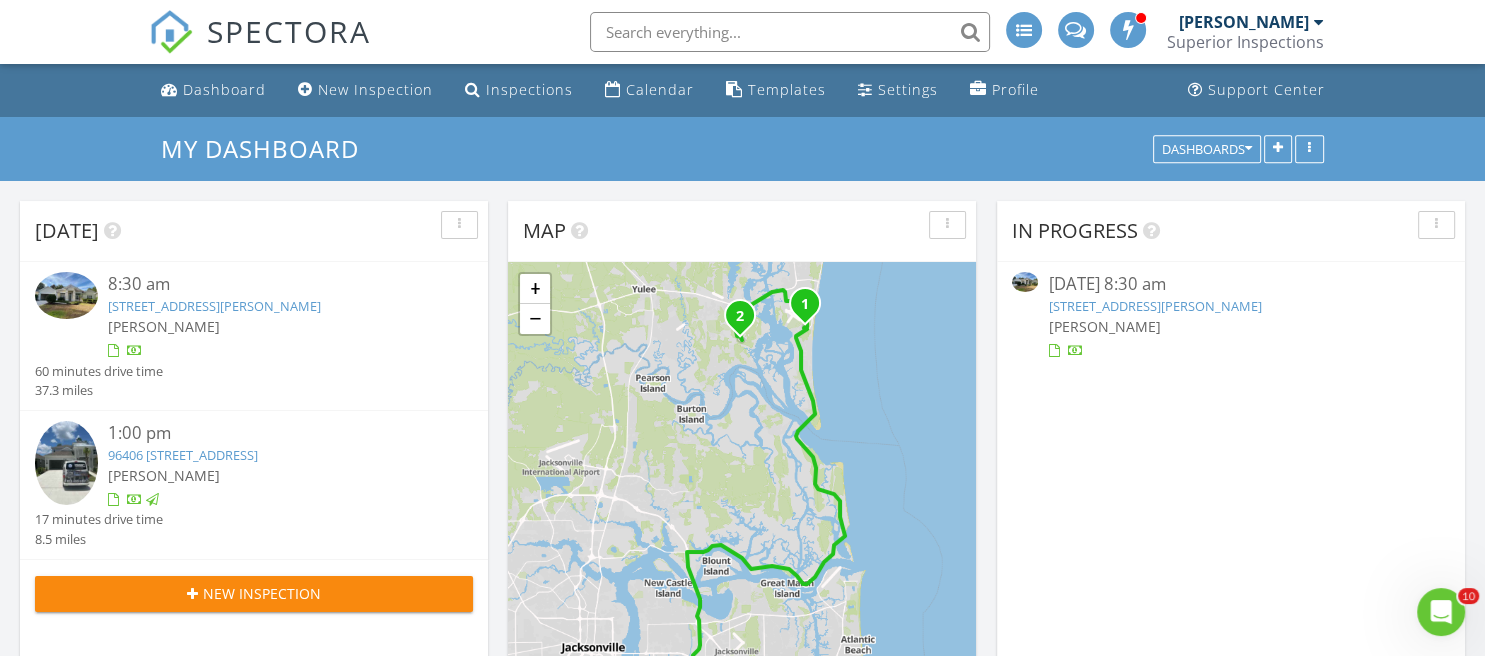 click on "In Progress                   [DATE] 8:30 am   [STREET_ADDRESS][PERSON_NAME][PERSON_NAME]
[PERSON_NAME]" at bounding box center [1231, 491] 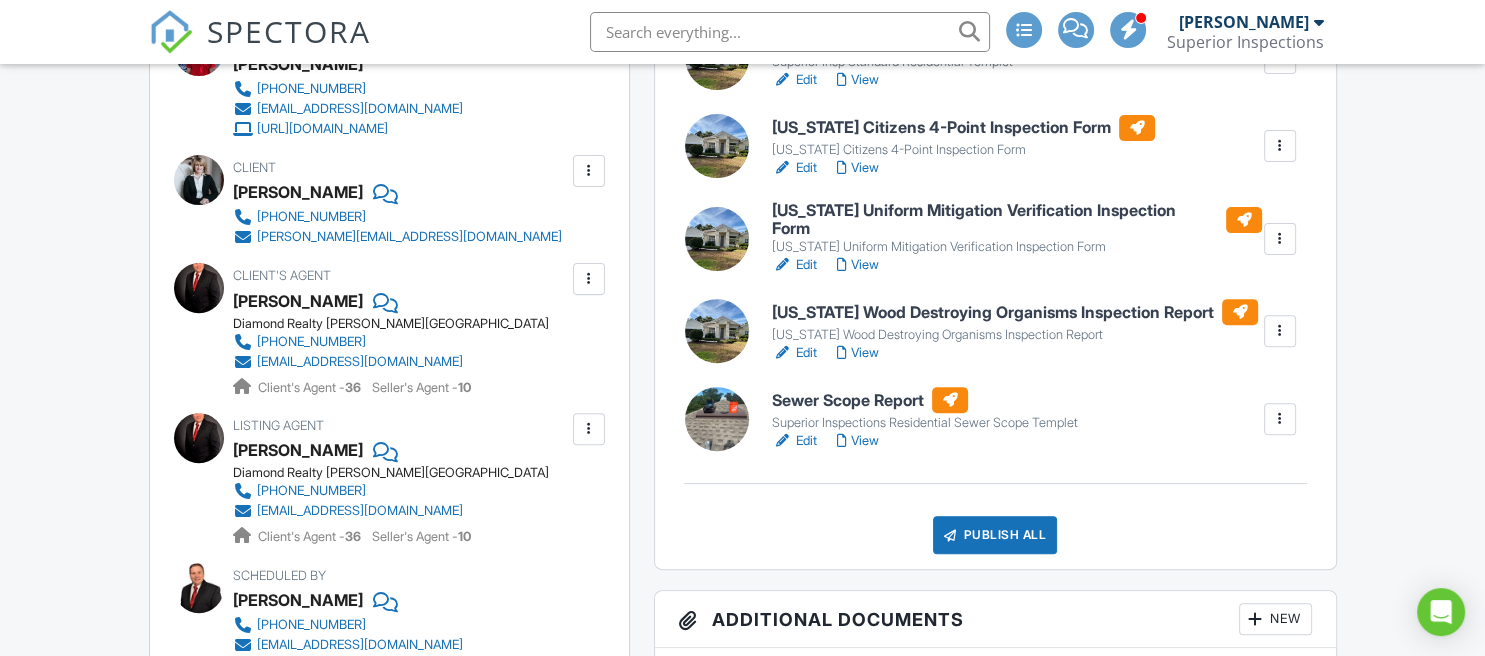 scroll, scrollTop: 634, scrollLeft: 0, axis: vertical 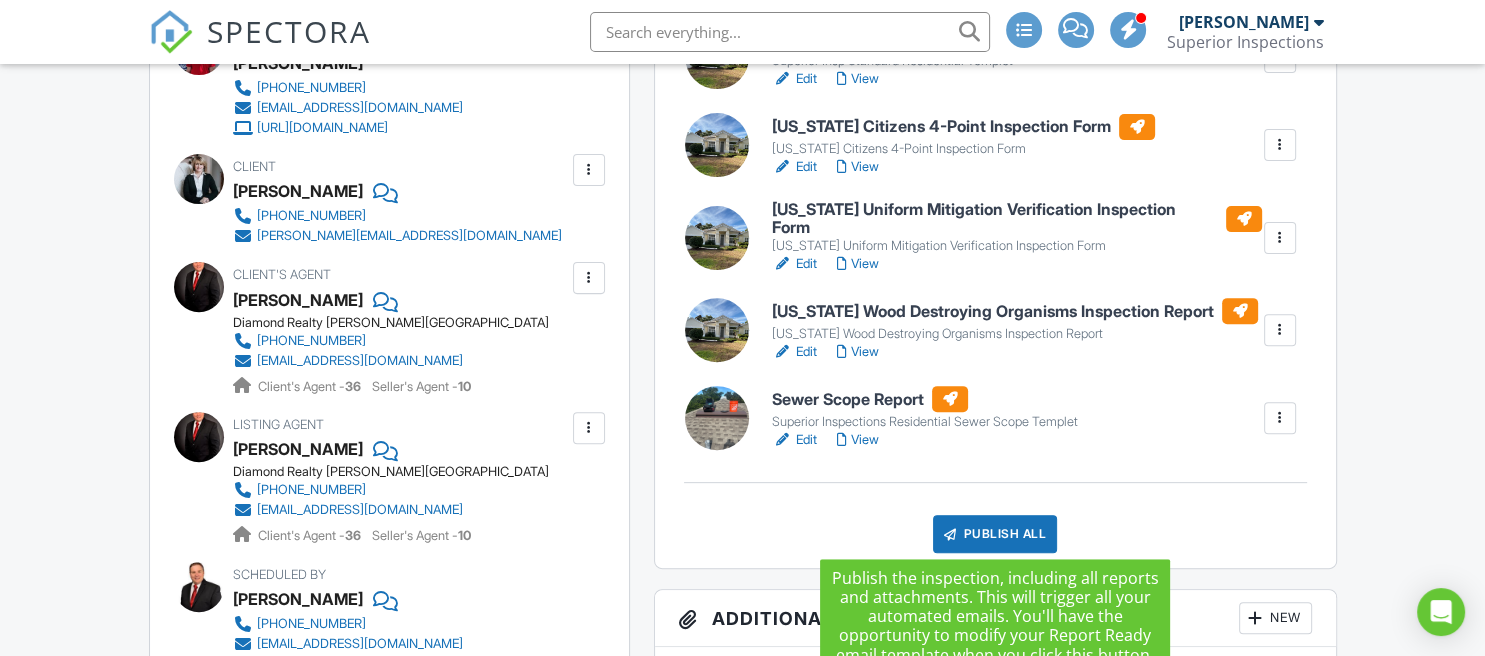 click on "Publish All" at bounding box center [995, 534] 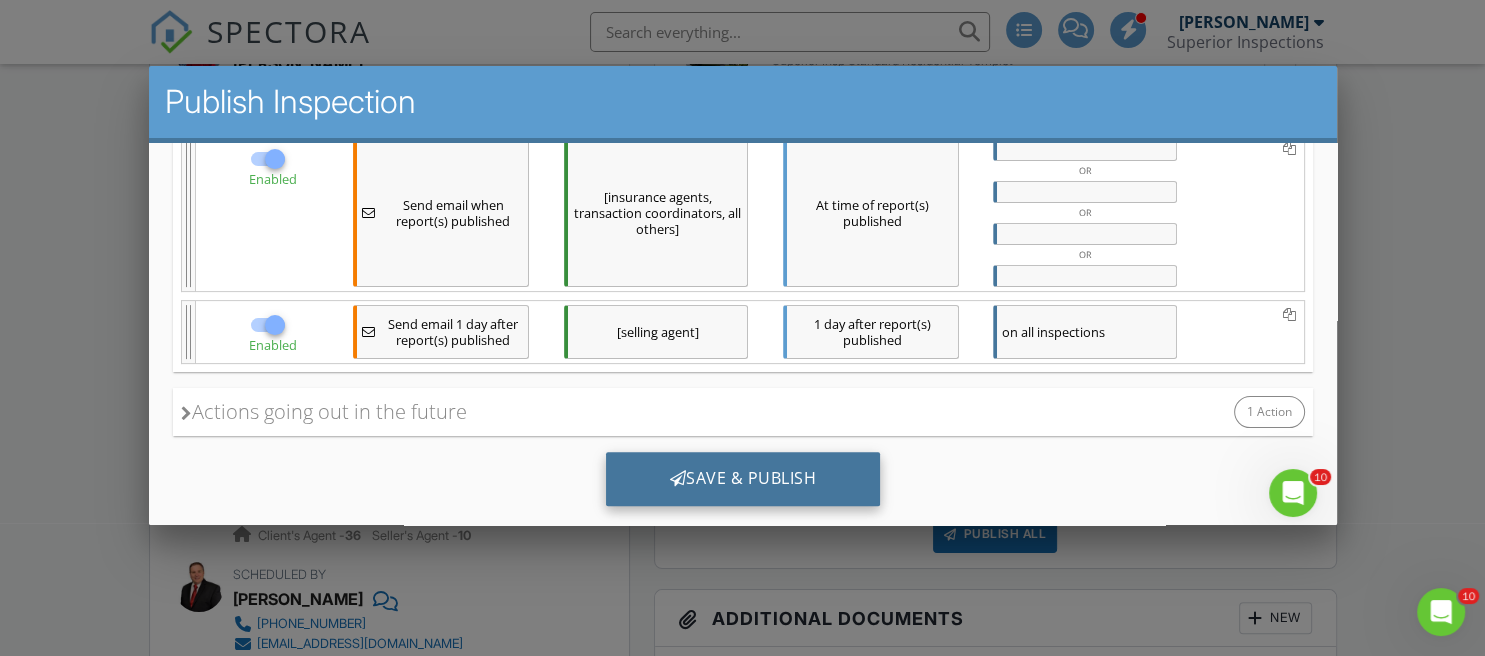 scroll, scrollTop: 652, scrollLeft: 0, axis: vertical 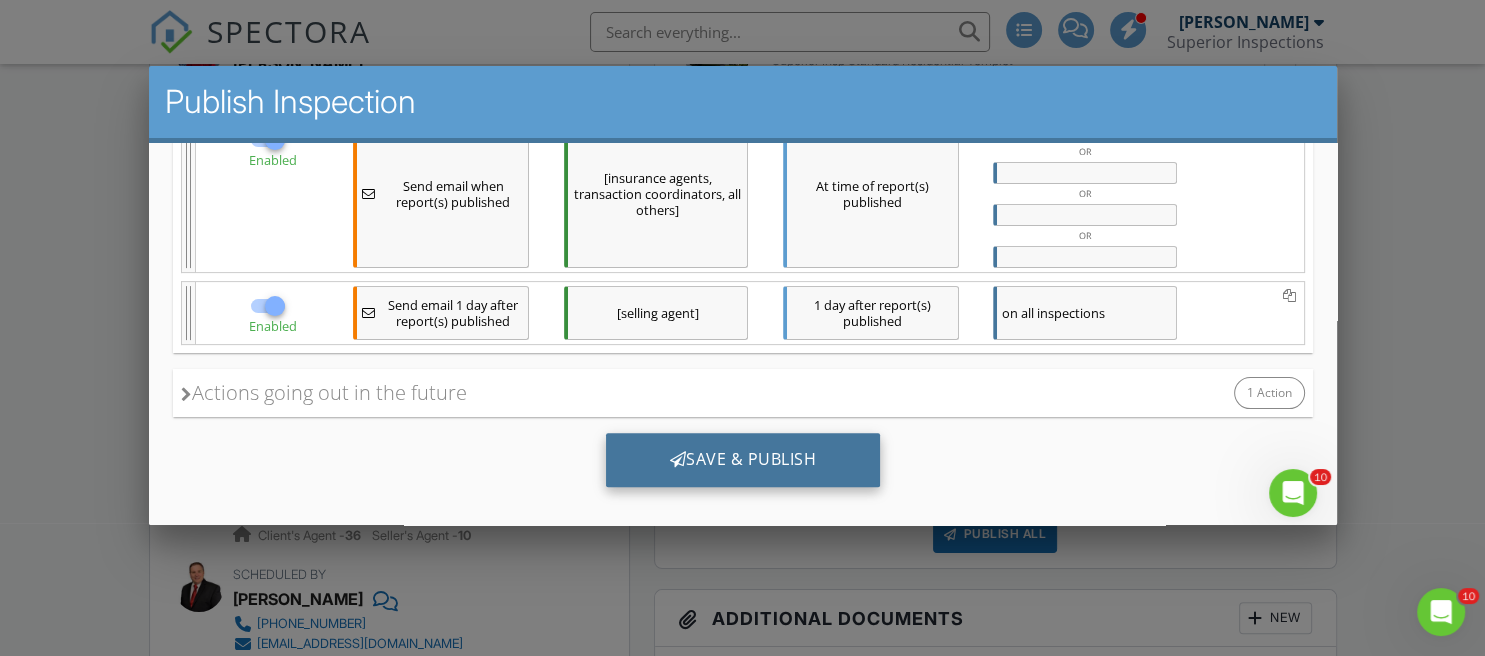 click on "Save & Publish" at bounding box center [742, 459] 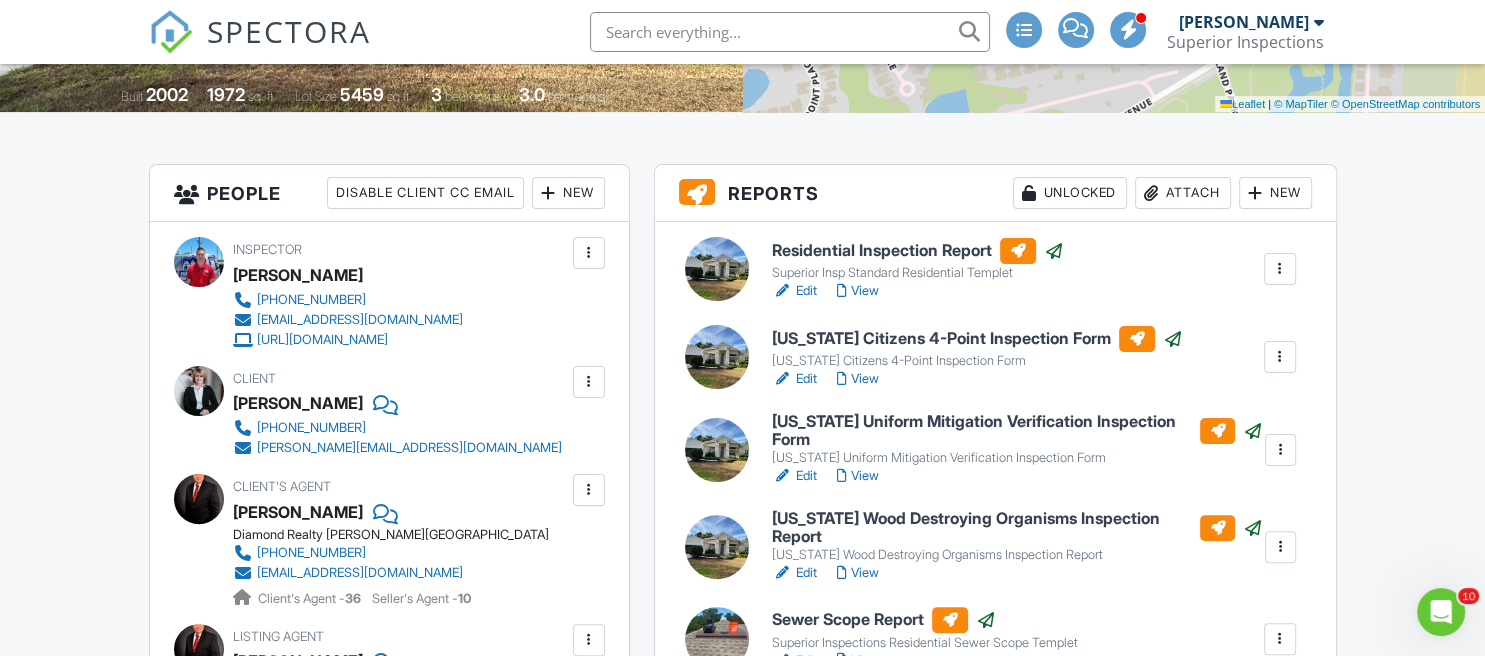 scroll, scrollTop: 0, scrollLeft: 0, axis: both 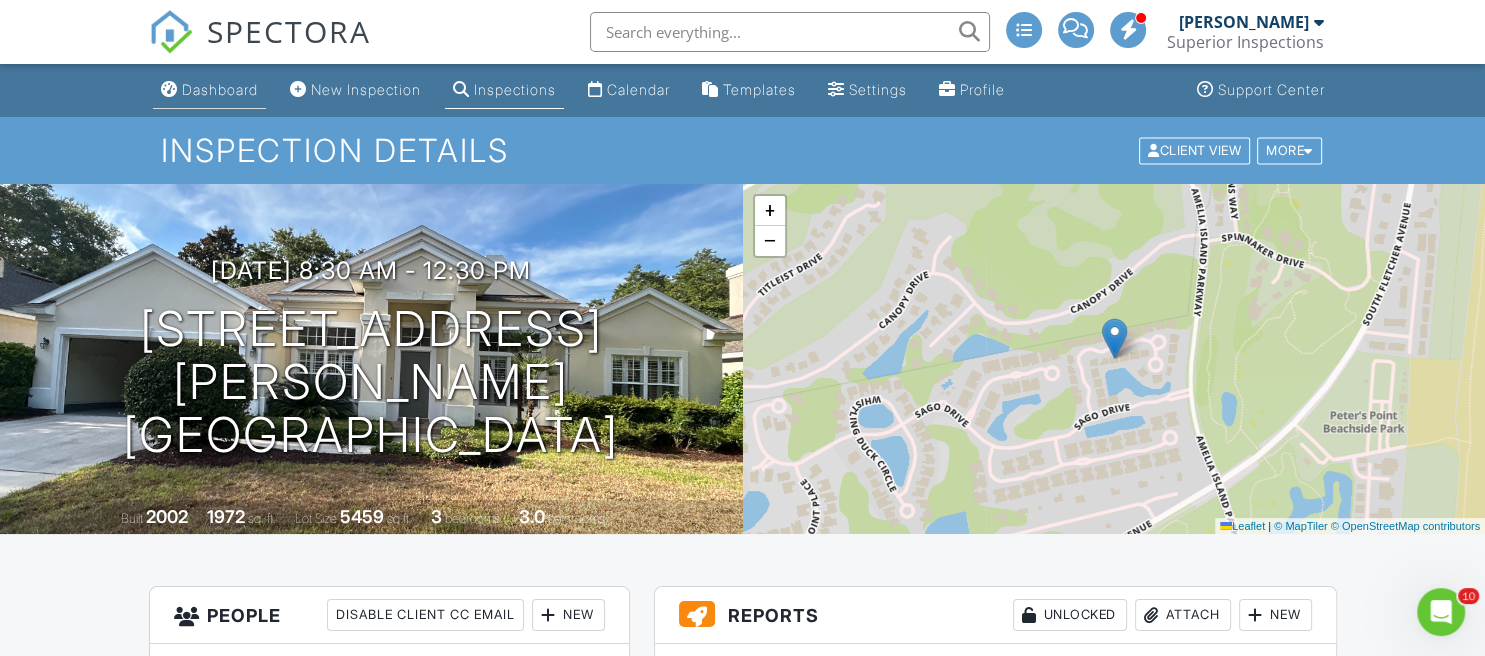 click on "Dashboard" at bounding box center [220, 89] 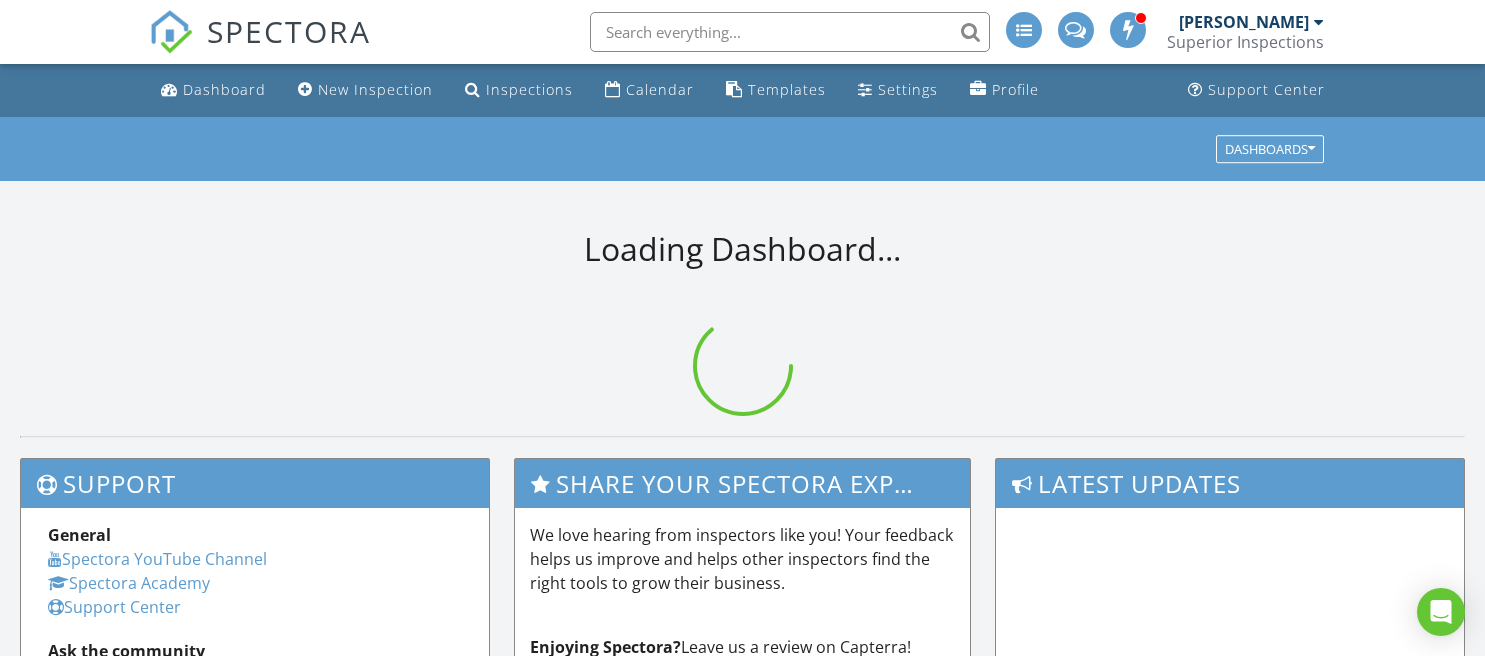 scroll, scrollTop: 0, scrollLeft: 0, axis: both 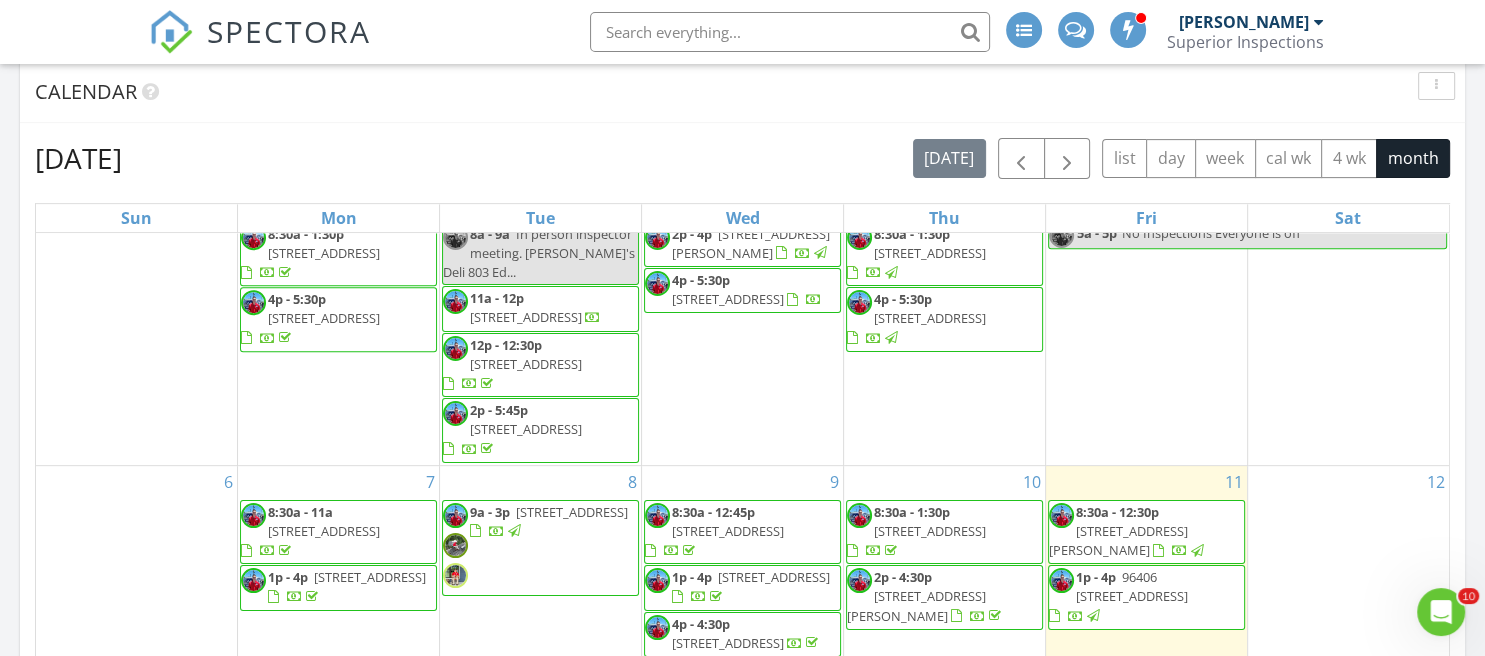 click on "1p - 4p
85119 Shinnecock Hills Dr, Fernandina Beach 32034" at bounding box center [338, 587] 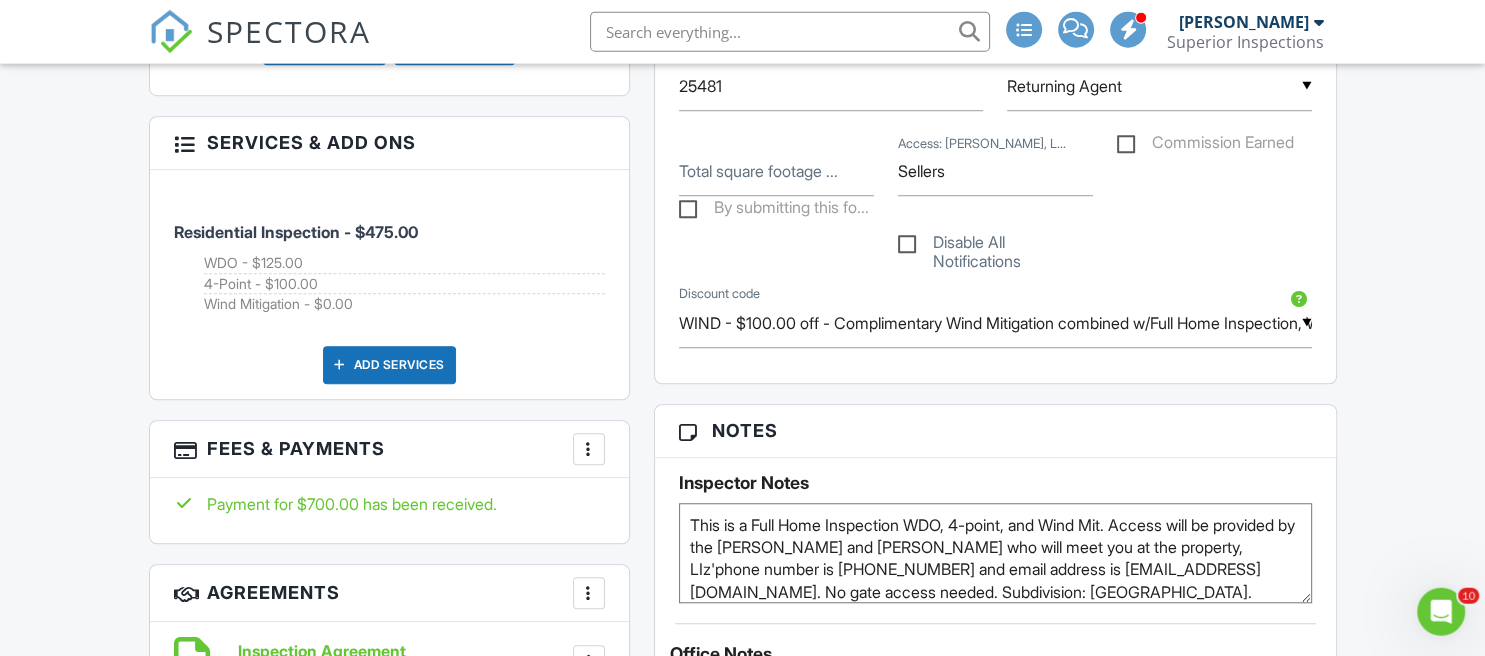 scroll, scrollTop: 1478, scrollLeft: 0, axis: vertical 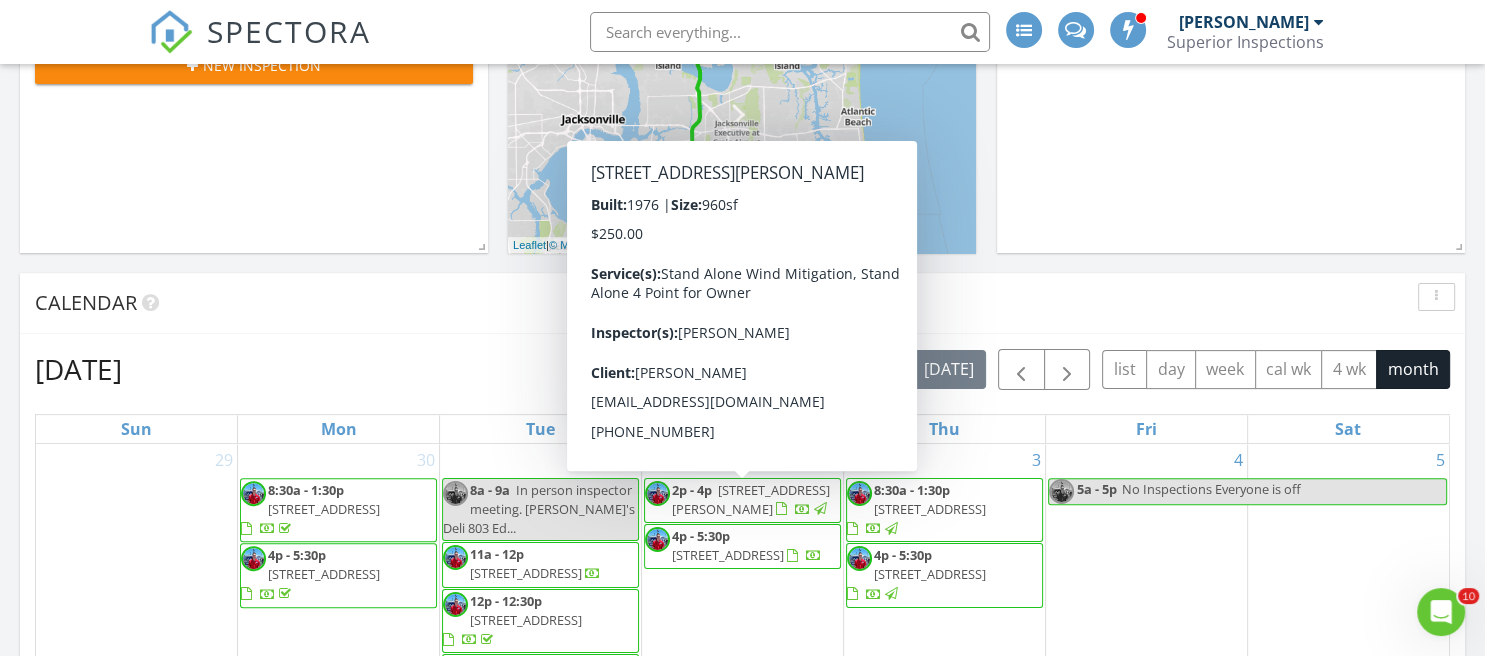 click on "2801 Elizabeth St, Fernandina Beach 32034" at bounding box center [751, 499] 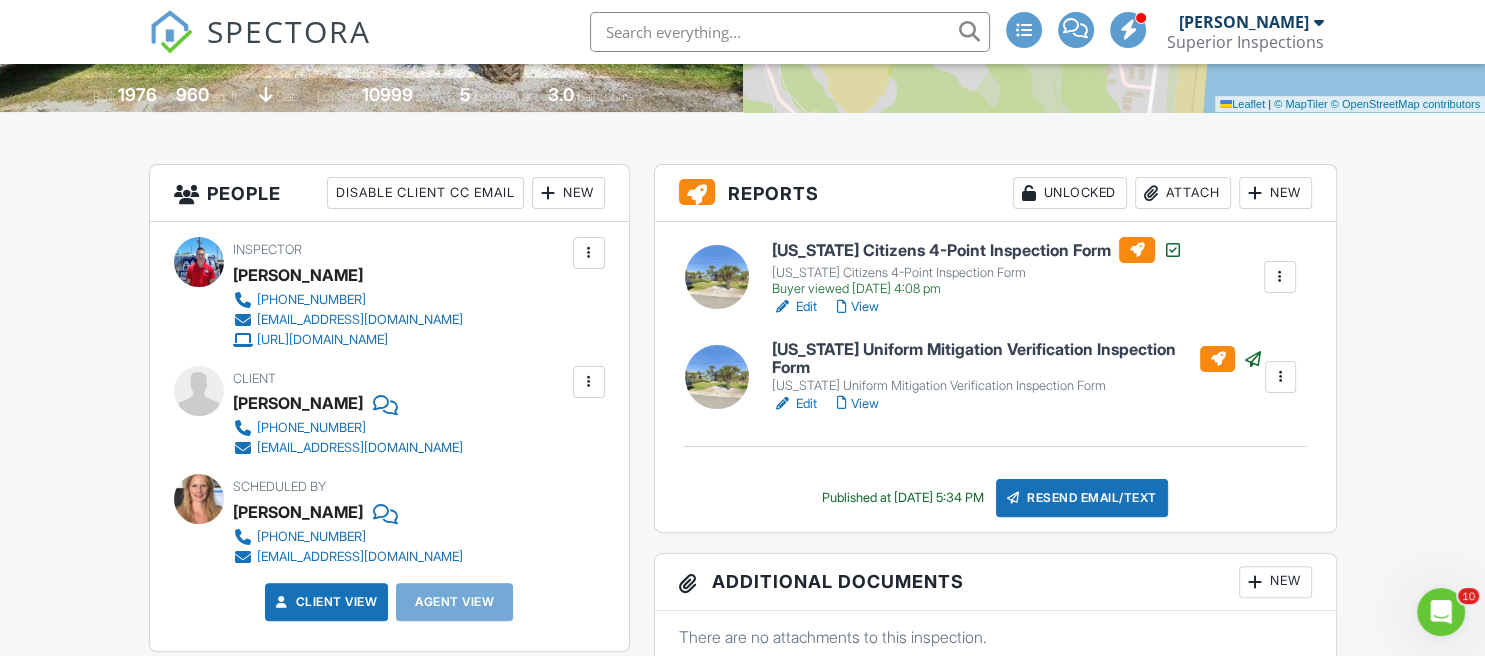 scroll, scrollTop: 0, scrollLeft: 0, axis: both 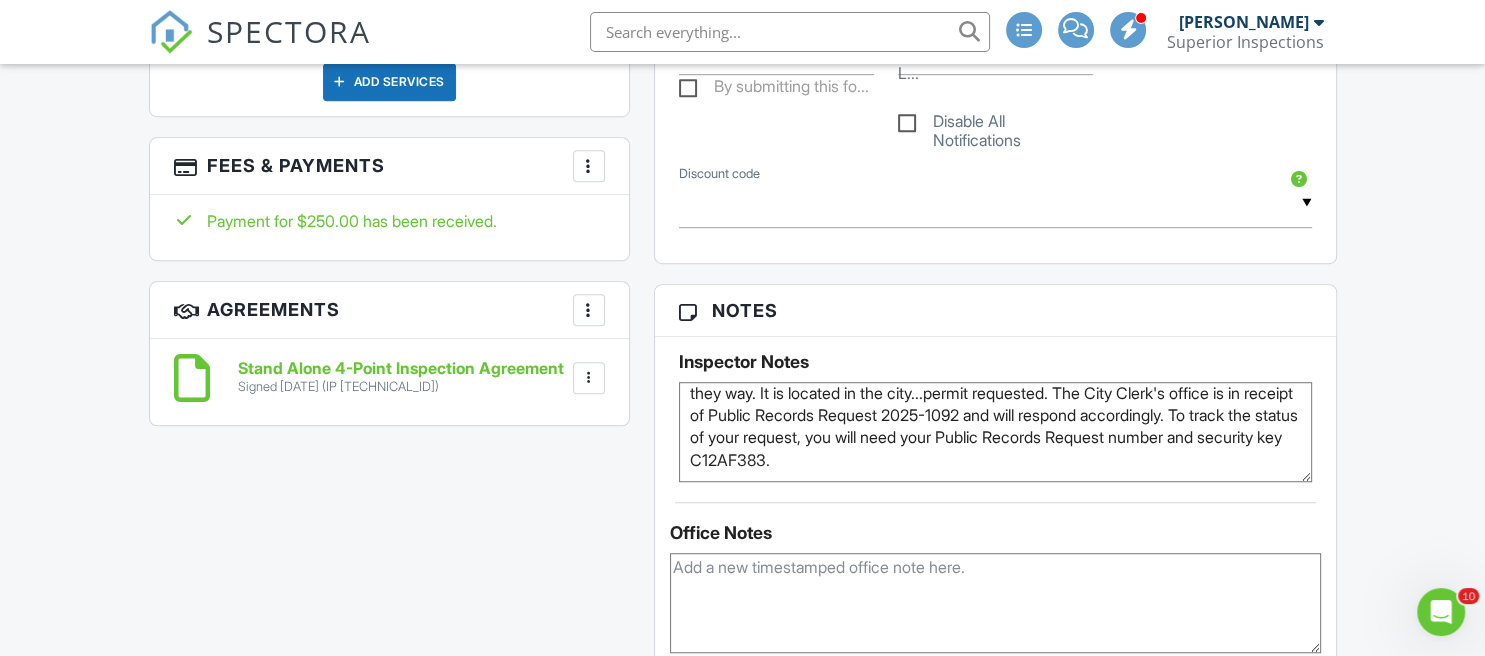 drag, startPoint x: 1048, startPoint y: 410, endPoint x: 966, endPoint y: 410, distance: 82 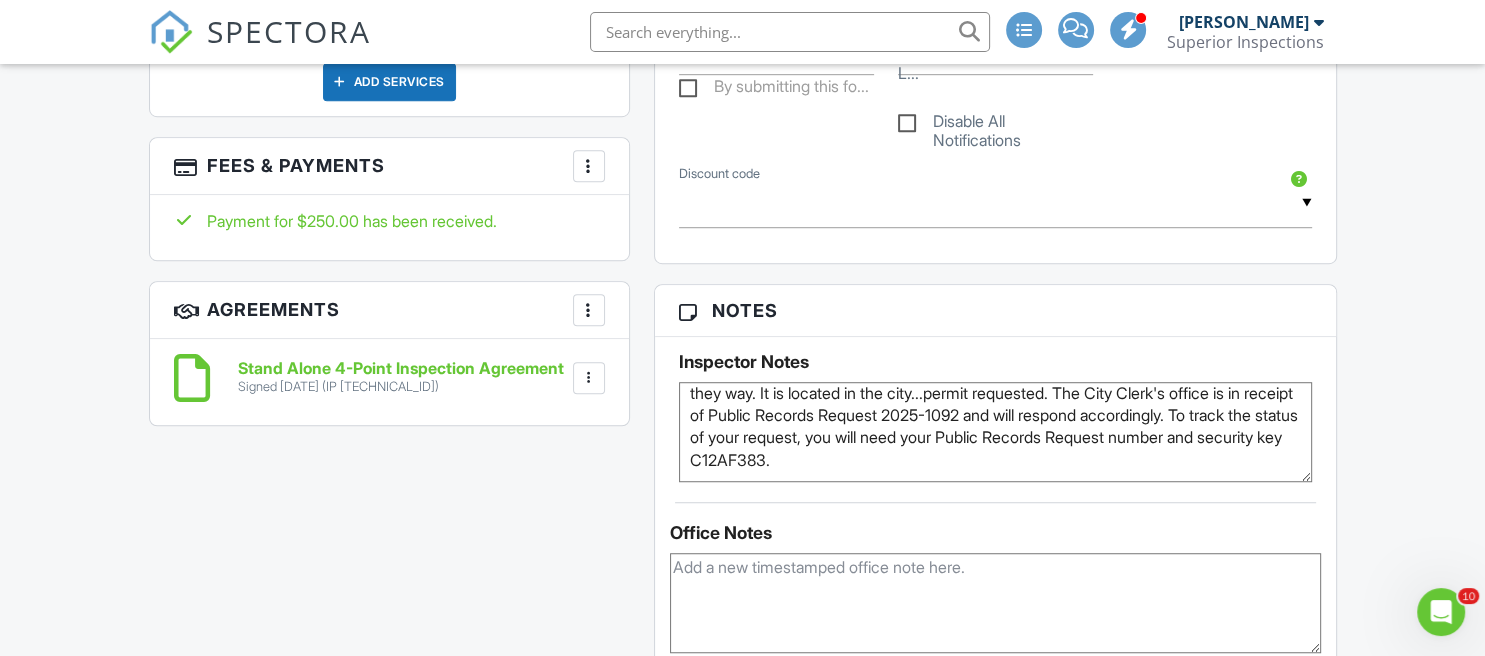 click on "4 Point Inspection. The owner will provide access. Please call him when you are on they way. It is located in the city...permit requested. The City Clerk's office is in receipt of Public Records Request 2025-1092 and will respond accordingly. To track the status of your request, you will need your Public Records Request number and security key C12AF383." at bounding box center [995, 432] 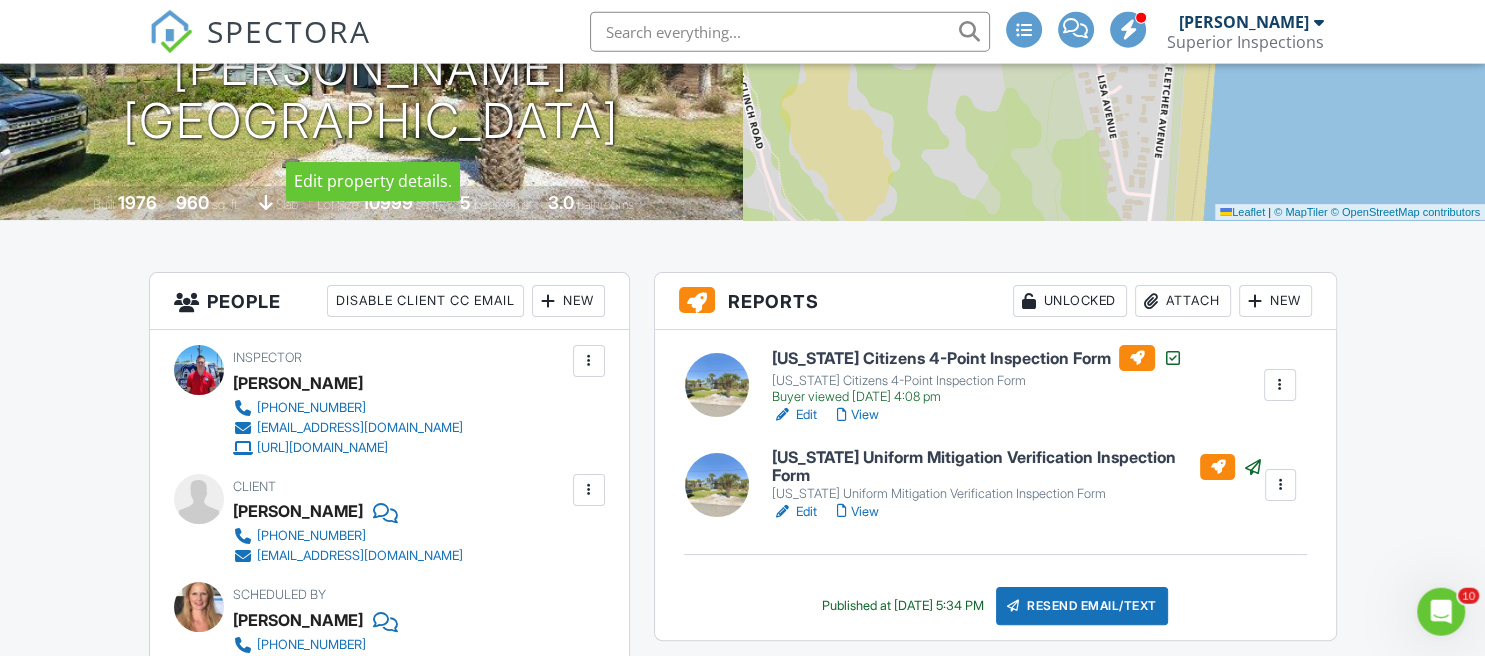 scroll, scrollTop: 314, scrollLeft: 0, axis: vertical 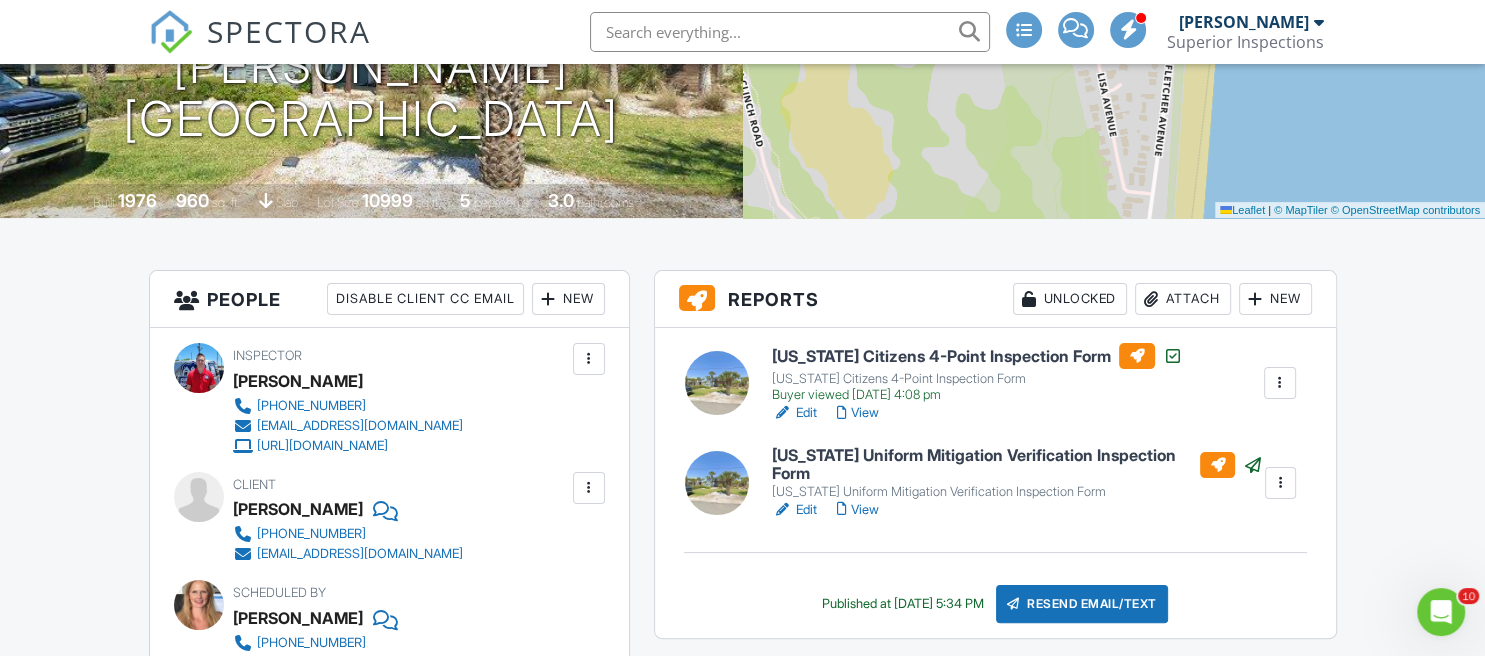 click on "View" at bounding box center (858, 510) 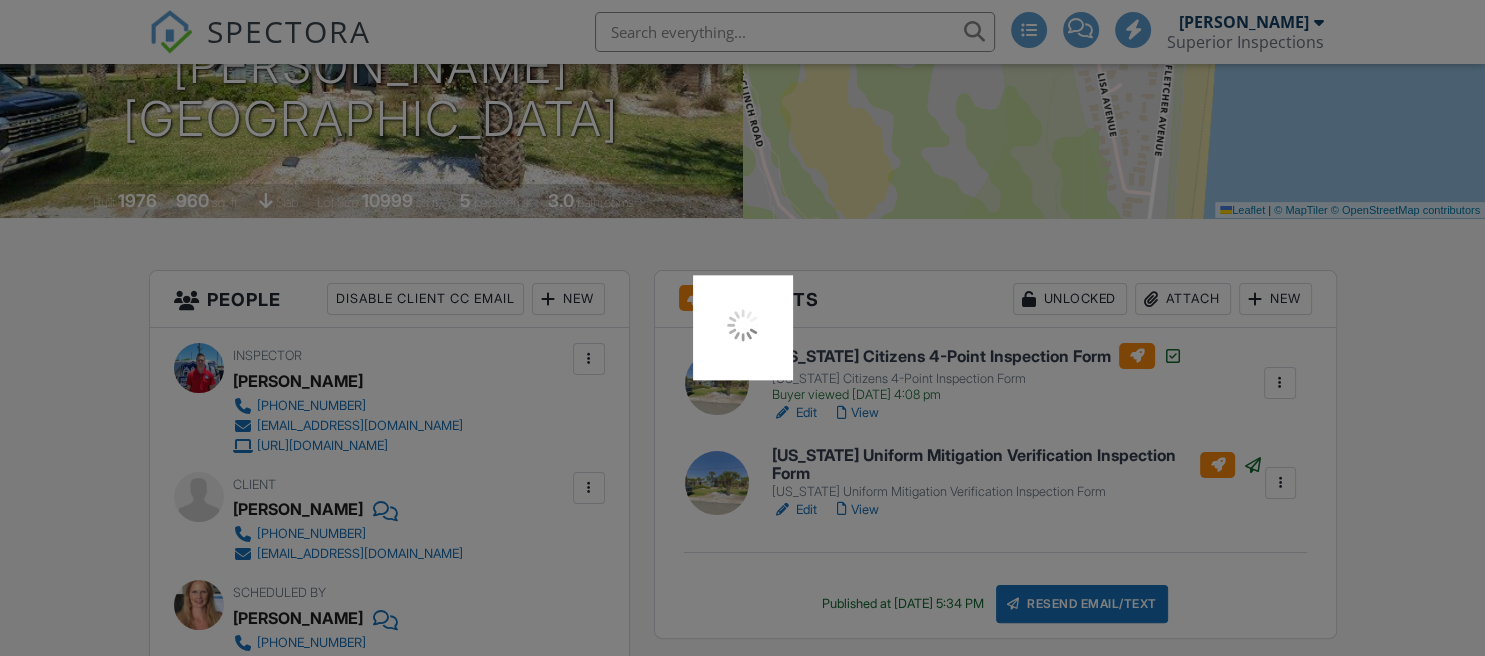 scroll, scrollTop: 316, scrollLeft: 0, axis: vertical 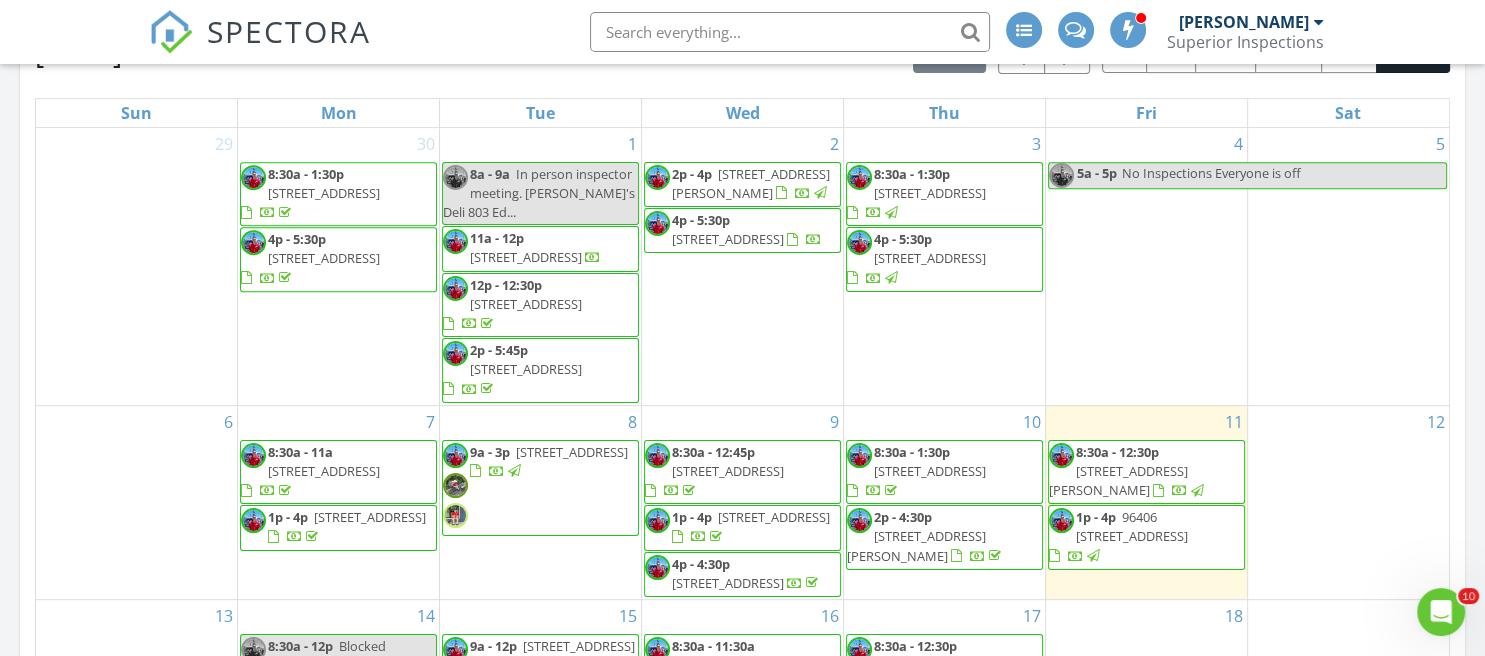 click on "2801 Elizabeth St, Fernandina Beach 32034" at bounding box center (751, 183) 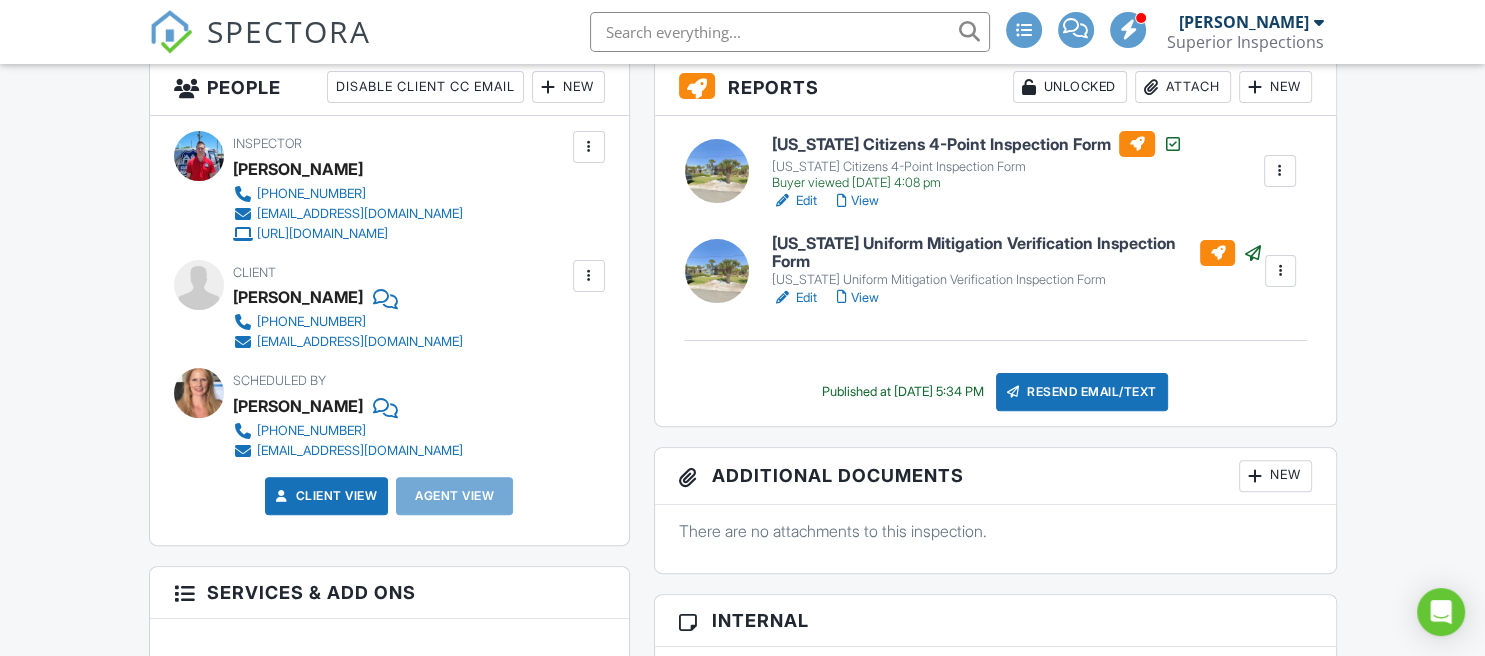 click on "Resend Email/Text" at bounding box center [1082, 392] 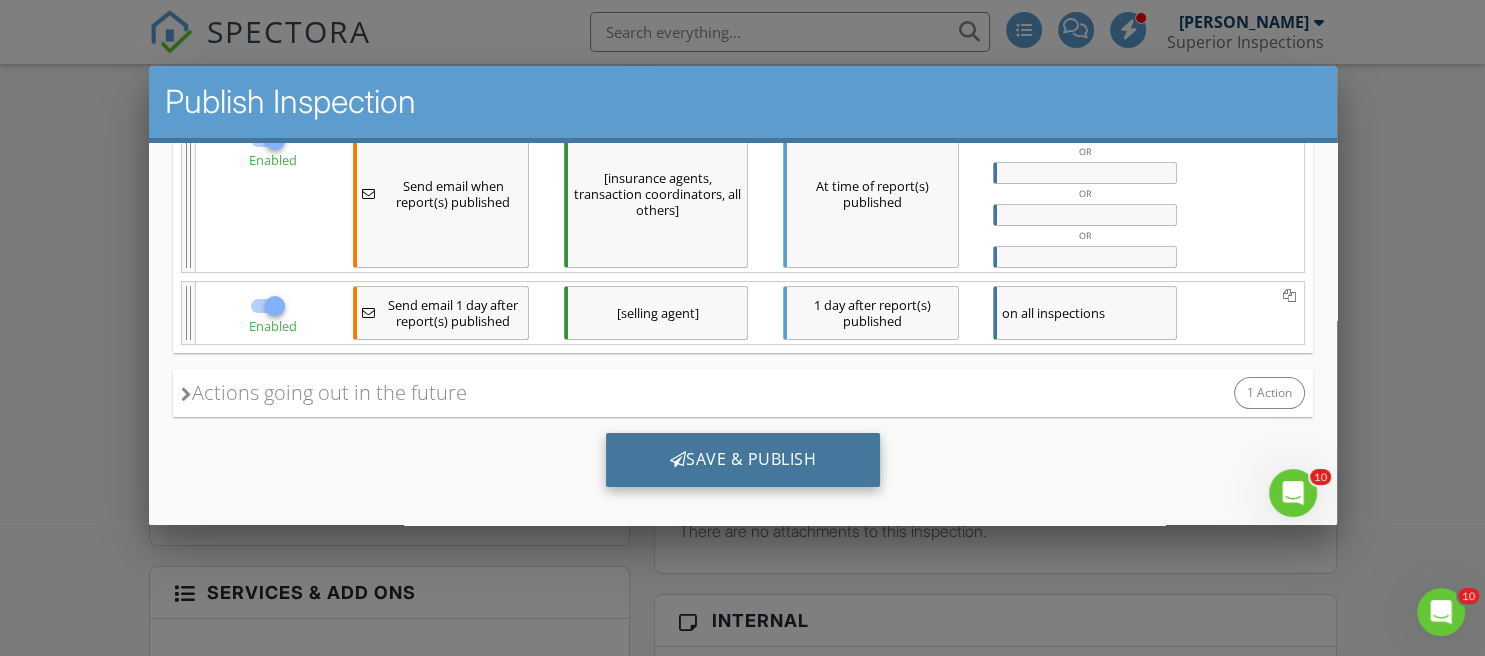 scroll, scrollTop: 0, scrollLeft: 0, axis: both 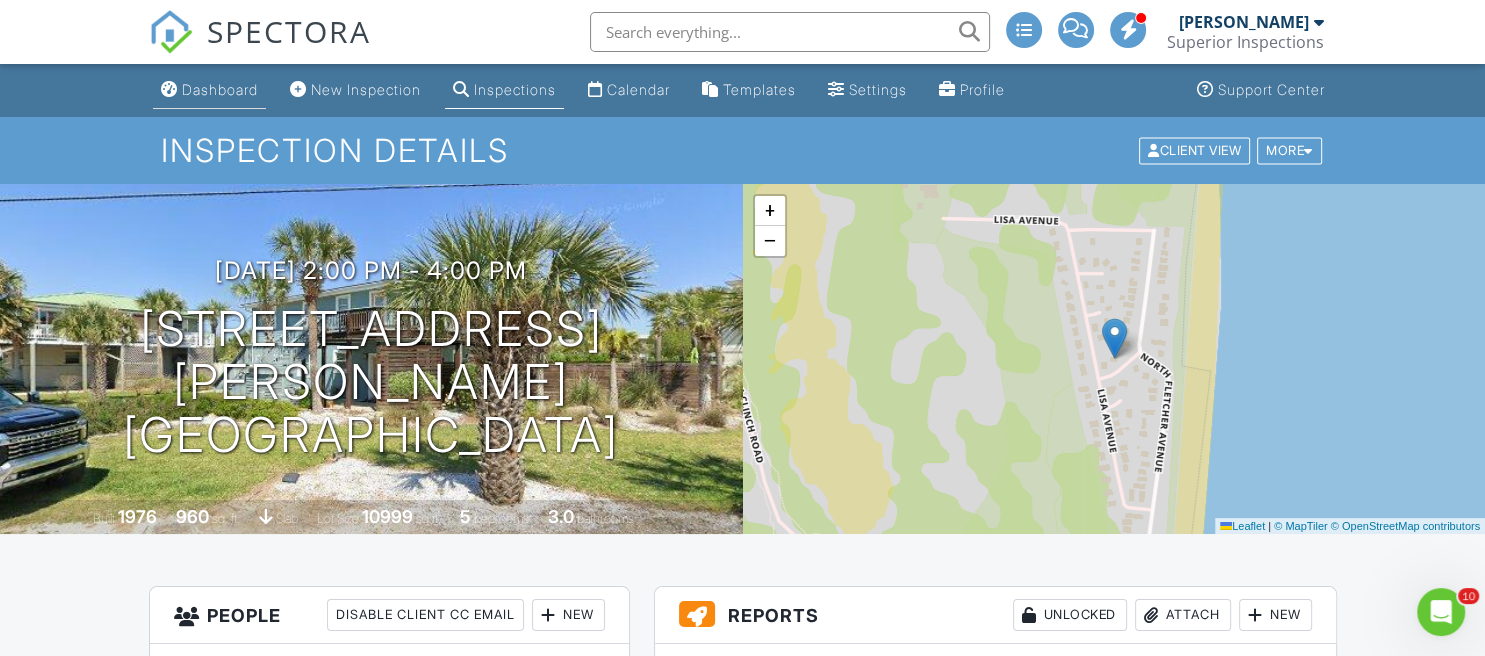 click on "Dashboard" at bounding box center [220, 89] 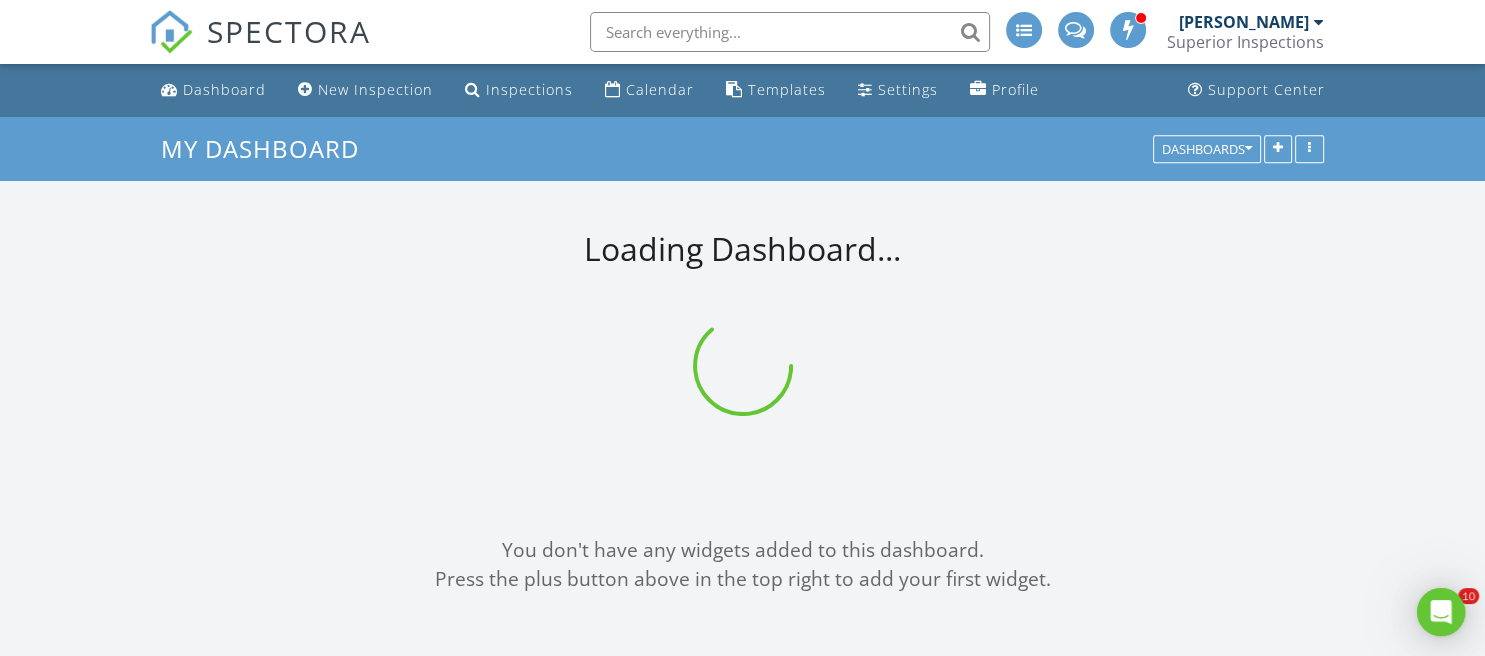 scroll, scrollTop: 0, scrollLeft: 0, axis: both 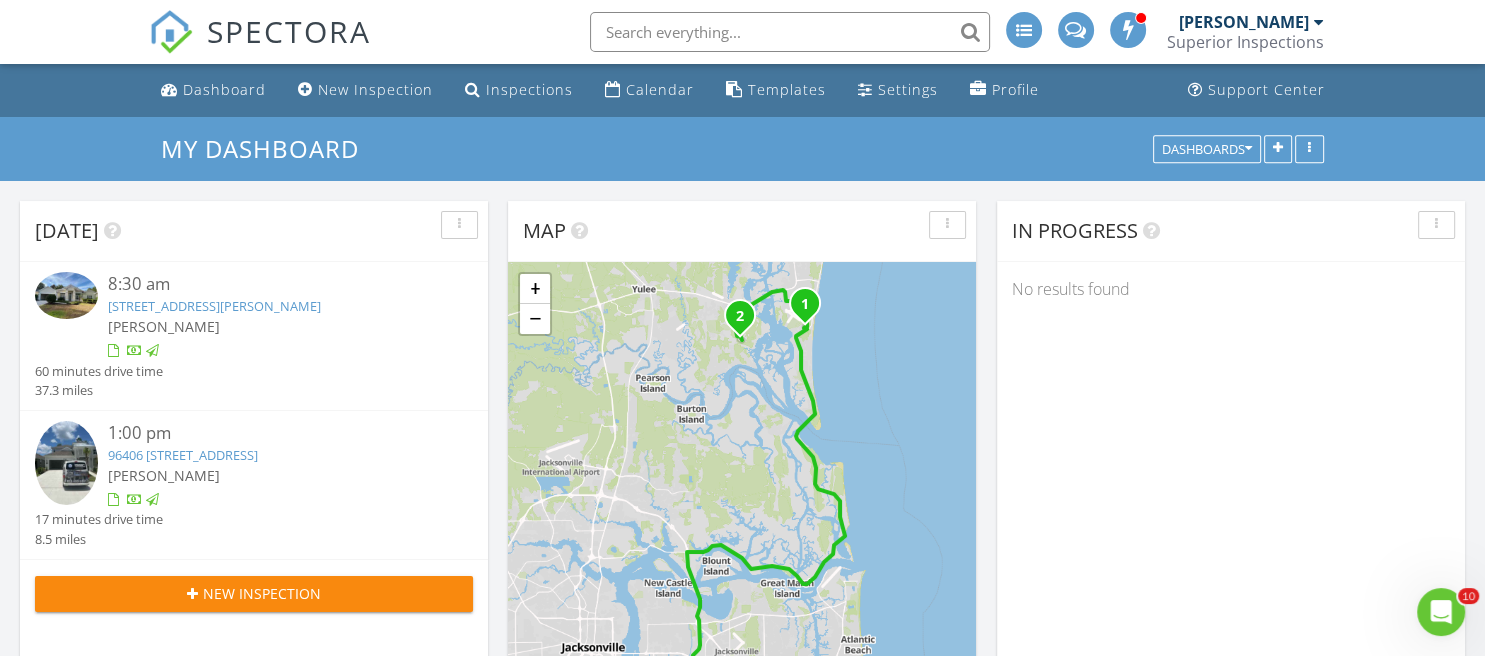 click on "95121 Woodberry Ln, Fernandina Beach, FL 32034" at bounding box center (214, 306) 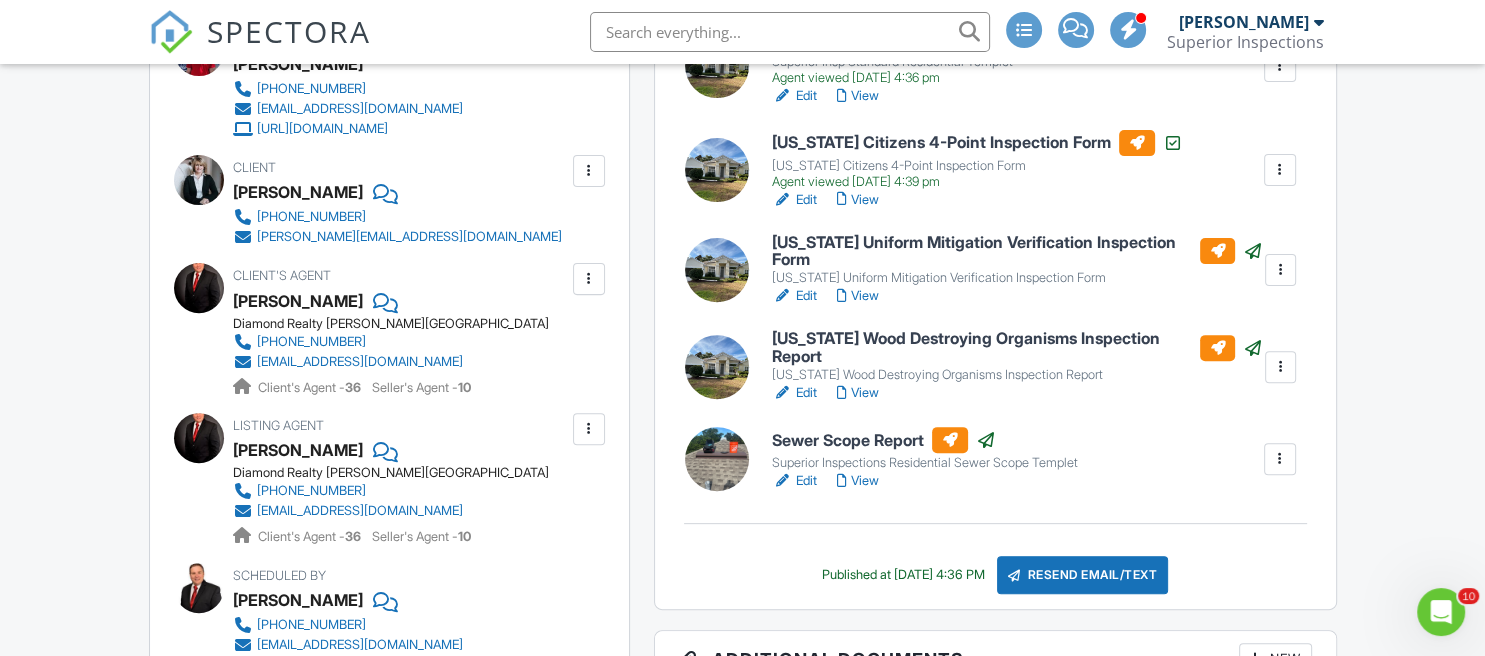 scroll, scrollTop: 0, scrollLeft: 0, axis: both 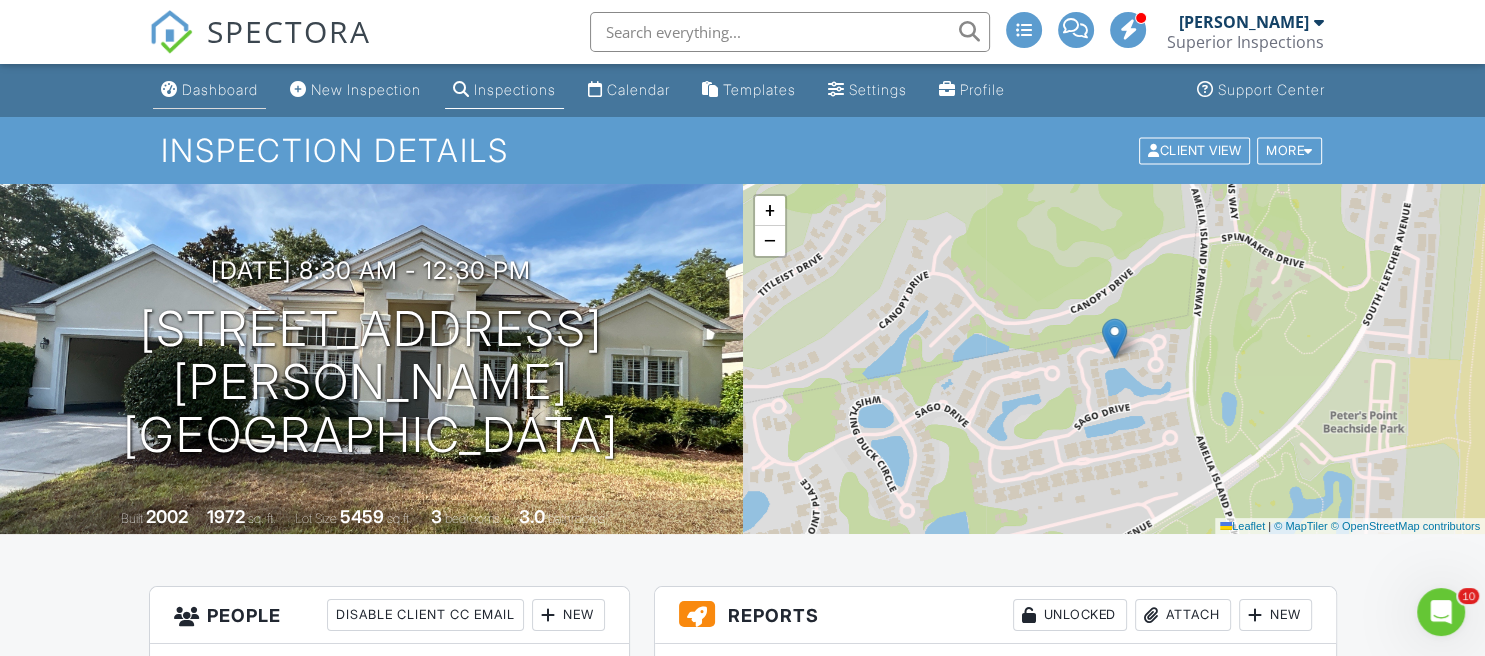 click on "Dashboard" at bounding box center [220, 89] 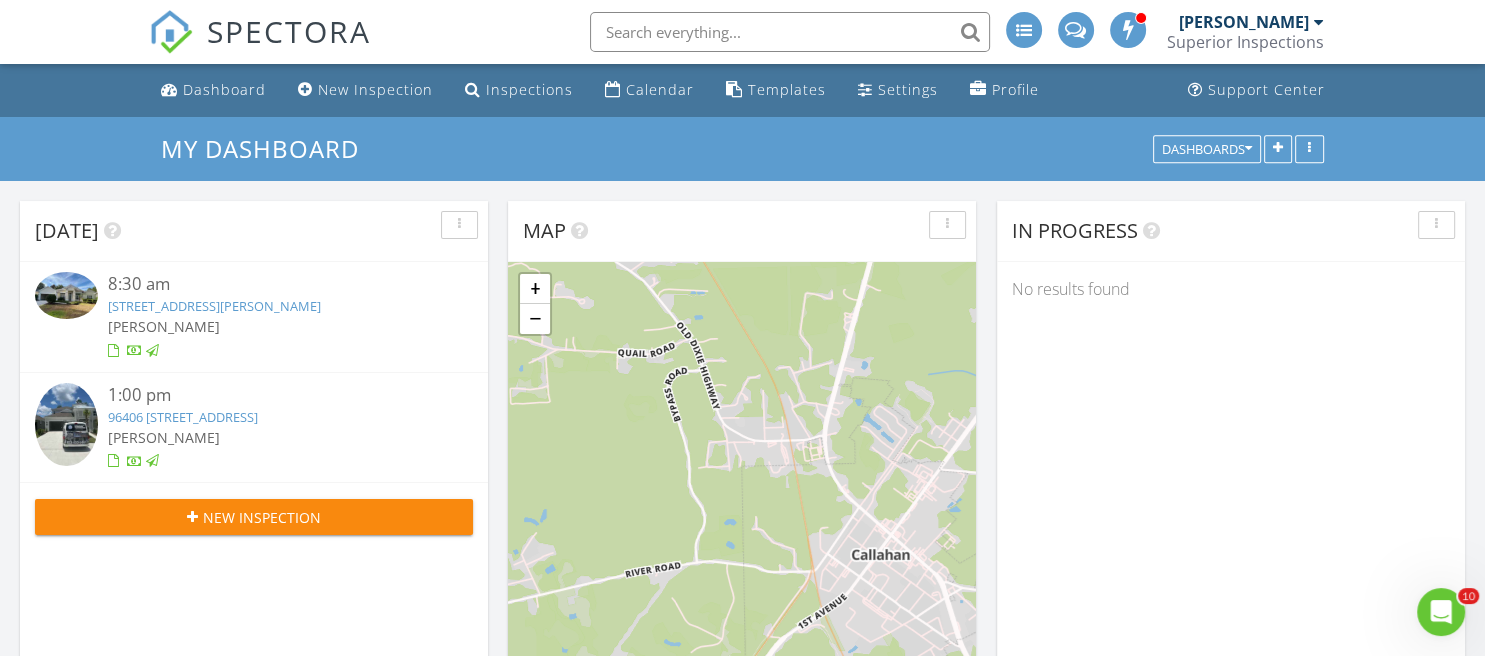 scroll, scrollTop: 0, scrollLeft: 0, axis: both 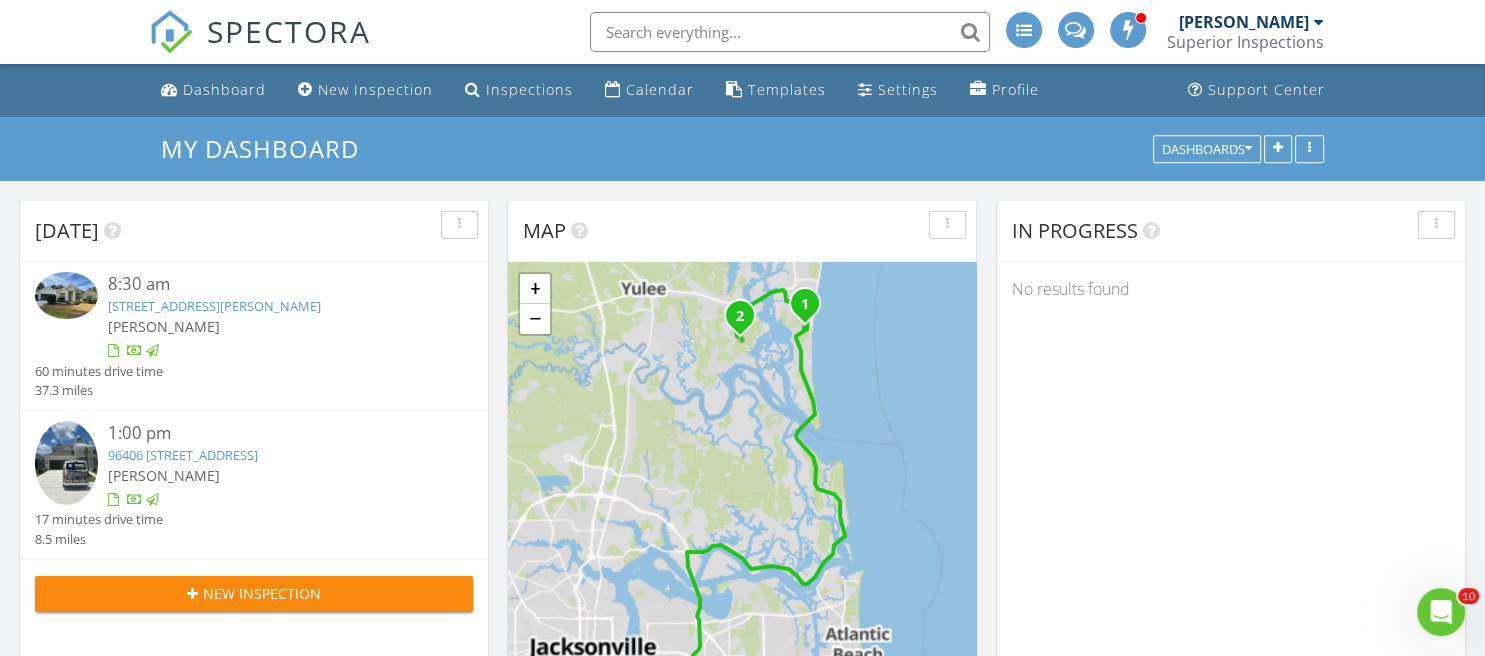 click on "96406 [STREET_ADDRESS]" at bounding box center (183, 455) 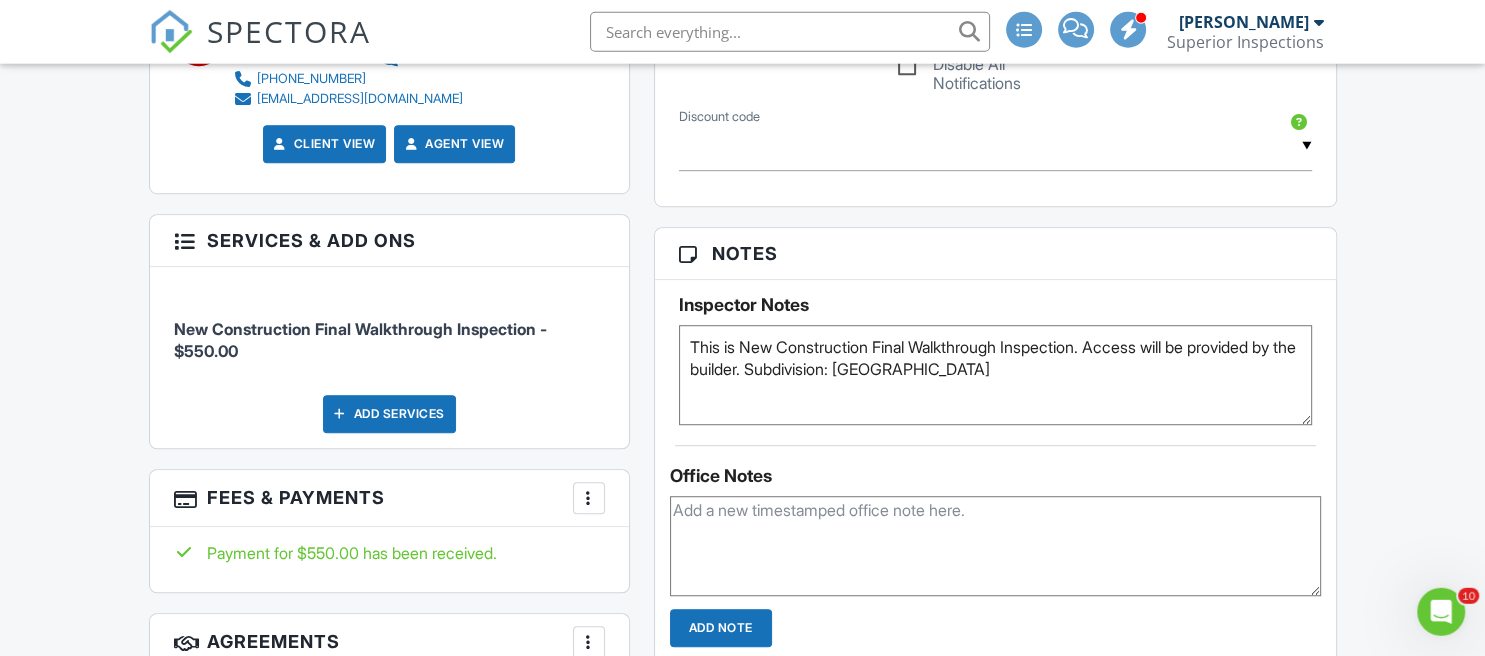 scroll, scrollTop: 1267, scrollLeft: 0, axis: vertical 